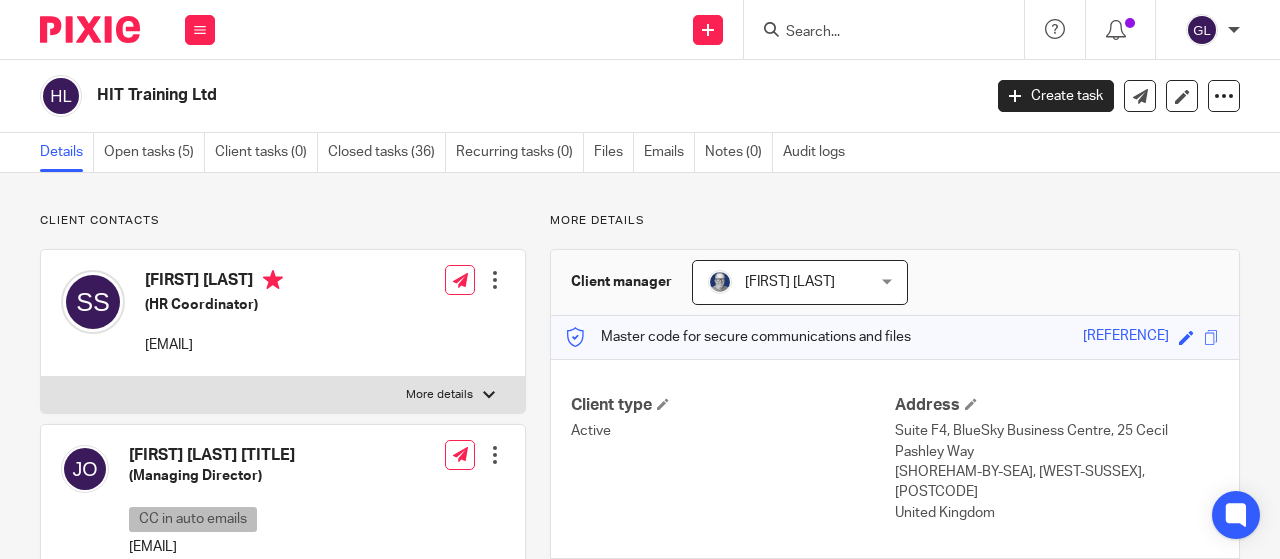 scroll, scrollTop: 0, scrollLeft: 0, axis: both 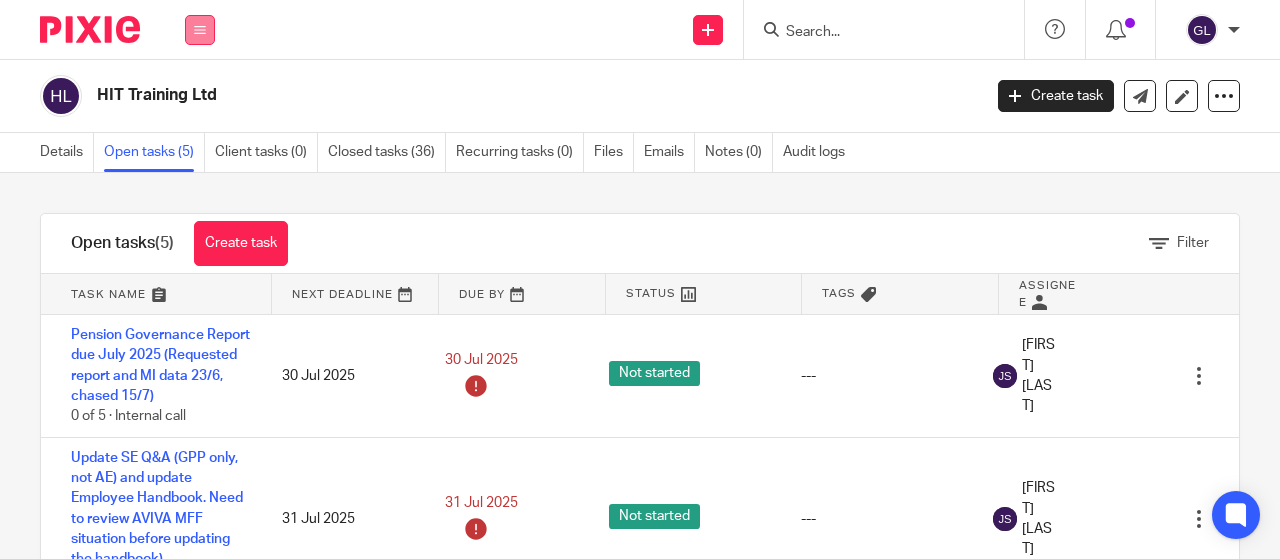 click at bounding box center (200, 30) 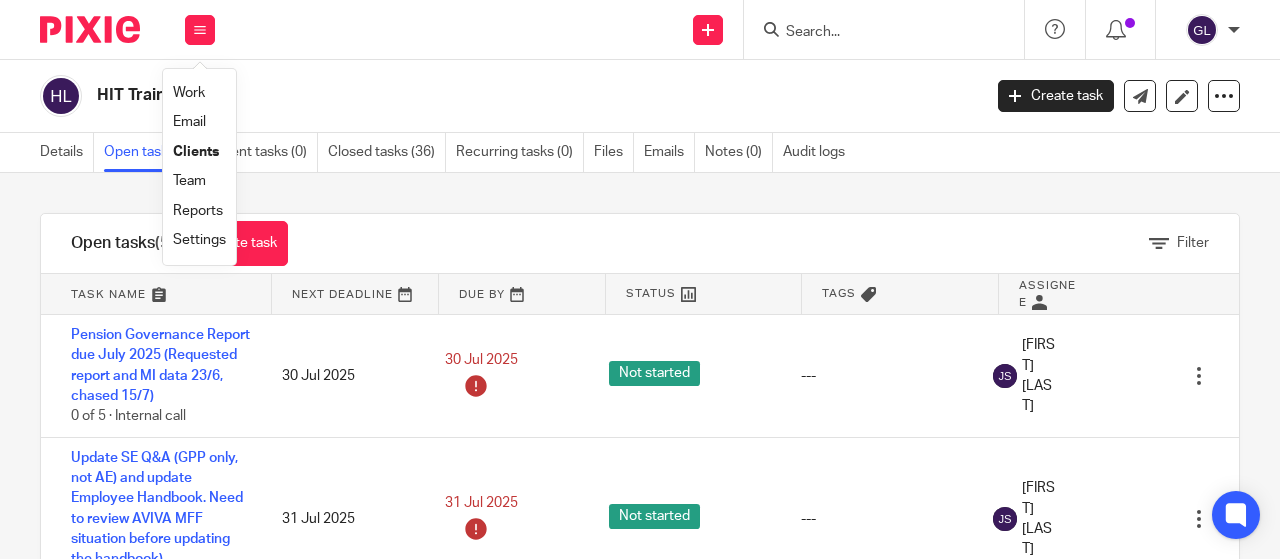 click on "Work" at bounding box center (189, 93) 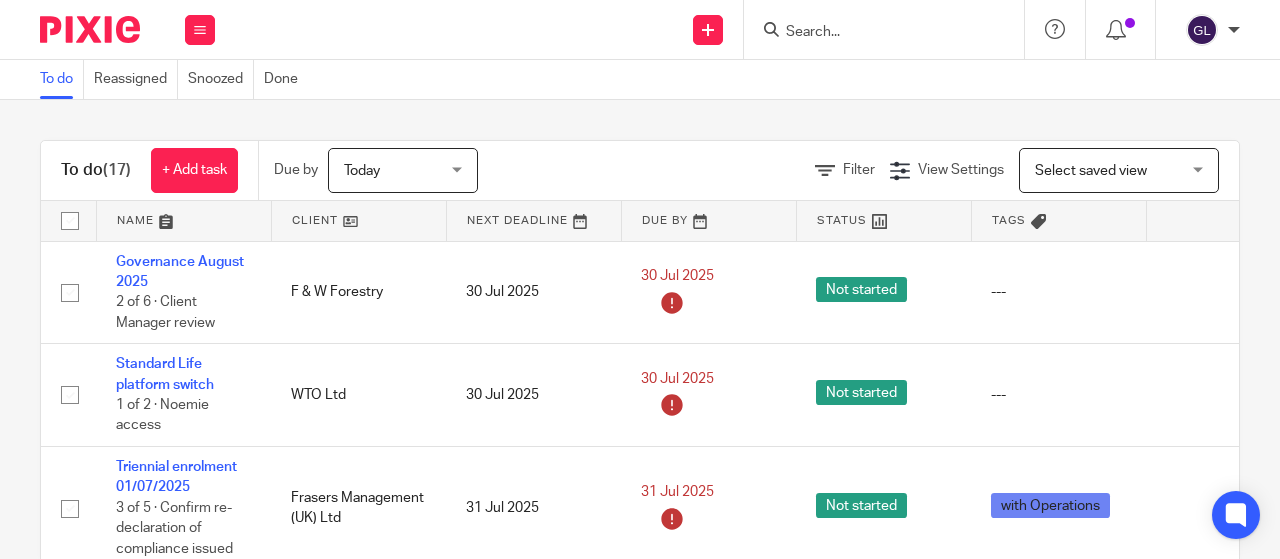scroll, scrollTop: 0, scrollLeft: 0, axis: both 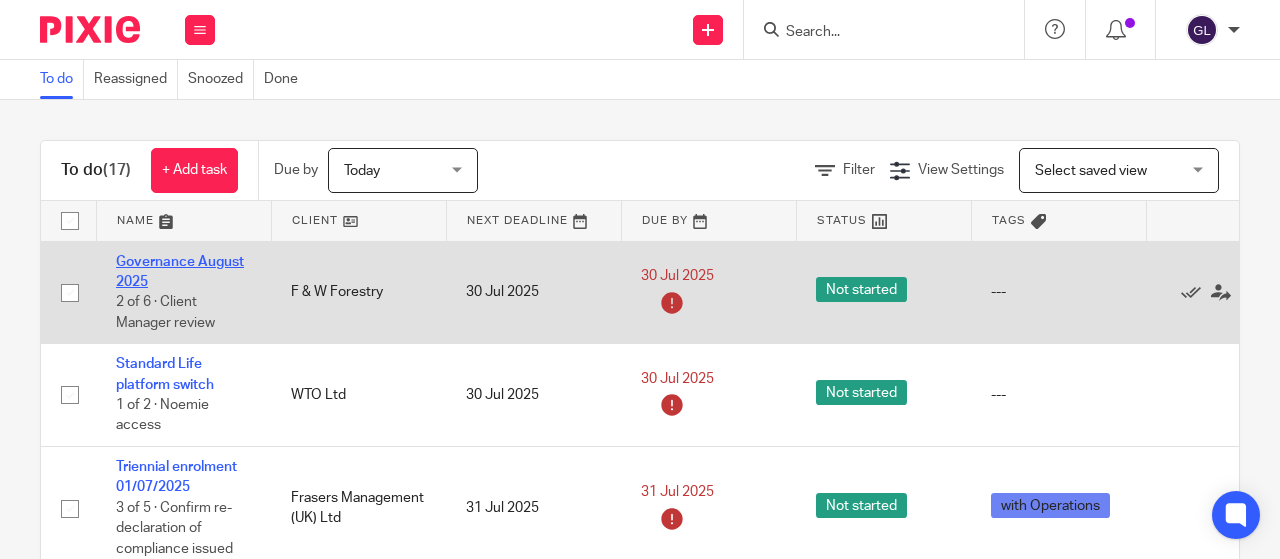 click on "Governance August 2025" at bounding box center (180, 272) 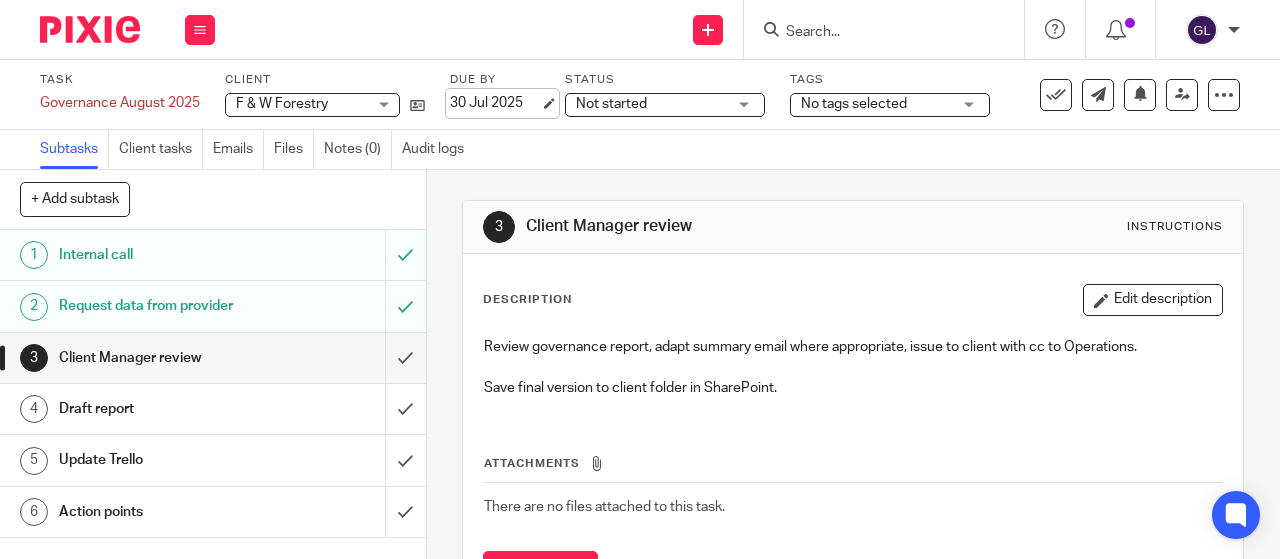 scroll, scrollTop: 0, scrollLeft: 0, axis: both 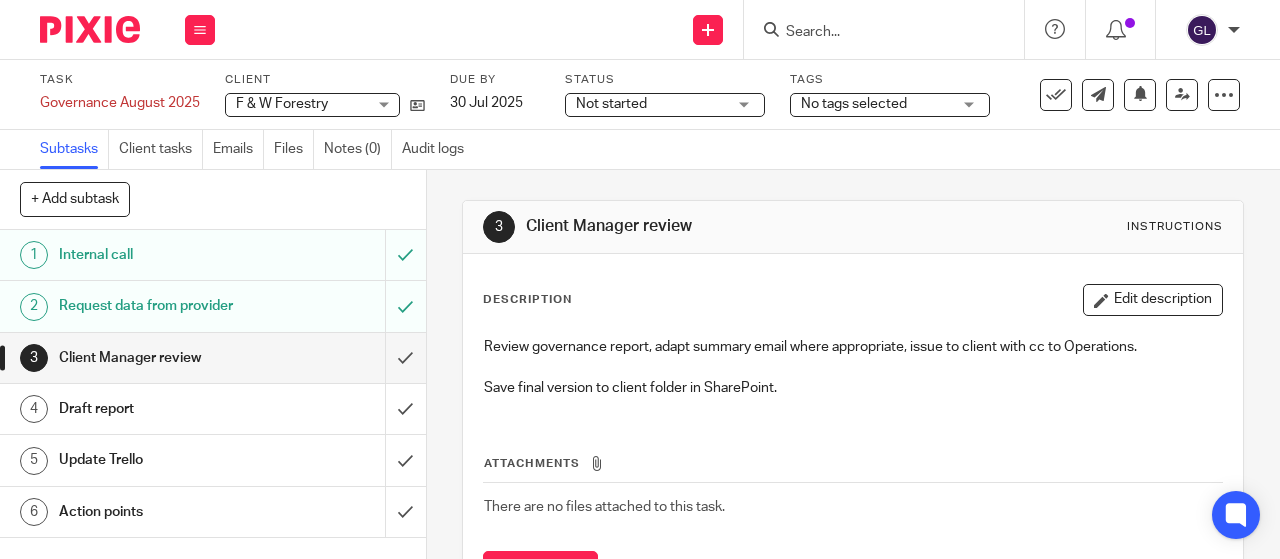 click on "Not started" at bounding box center [651, 104] 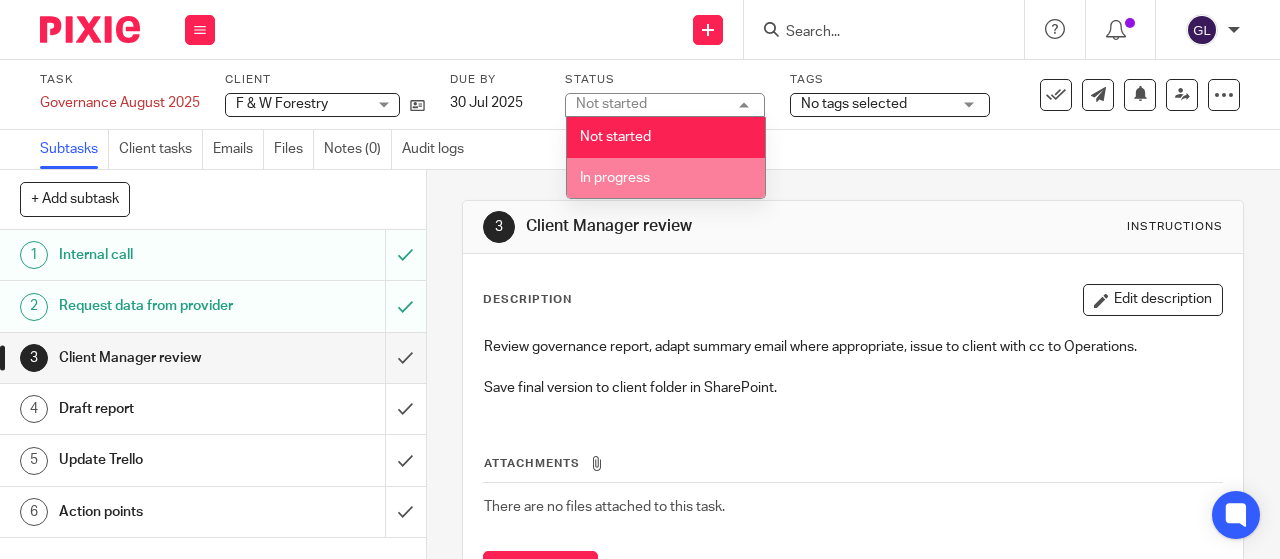 click on "In progress" at bounding box center (615, 178) 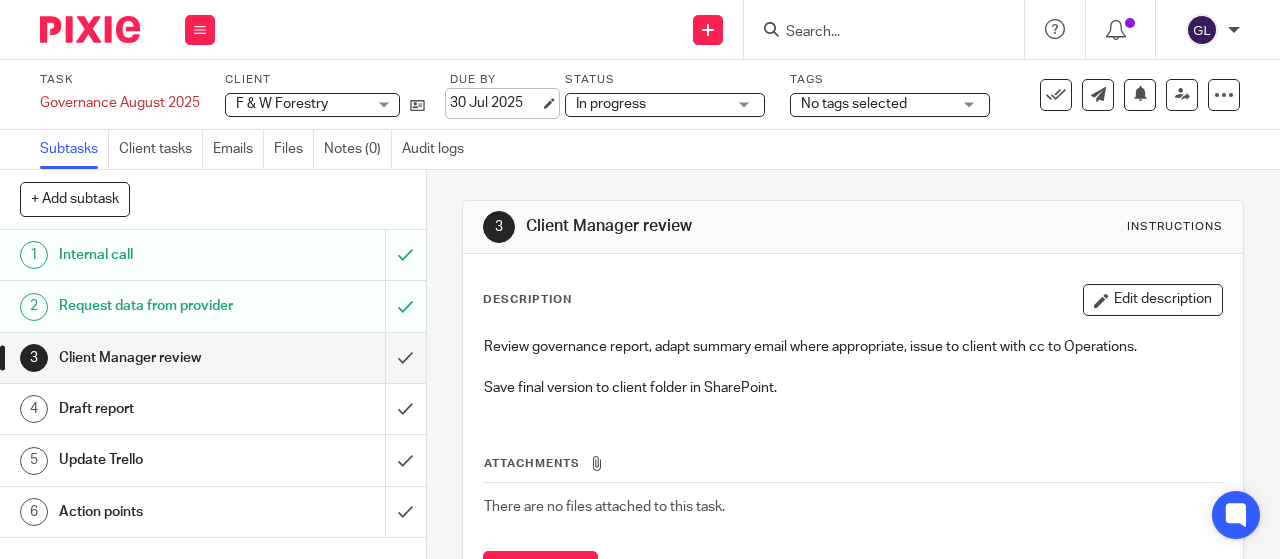 click on "30 Jul 2025" at bounding box center [495, 103] 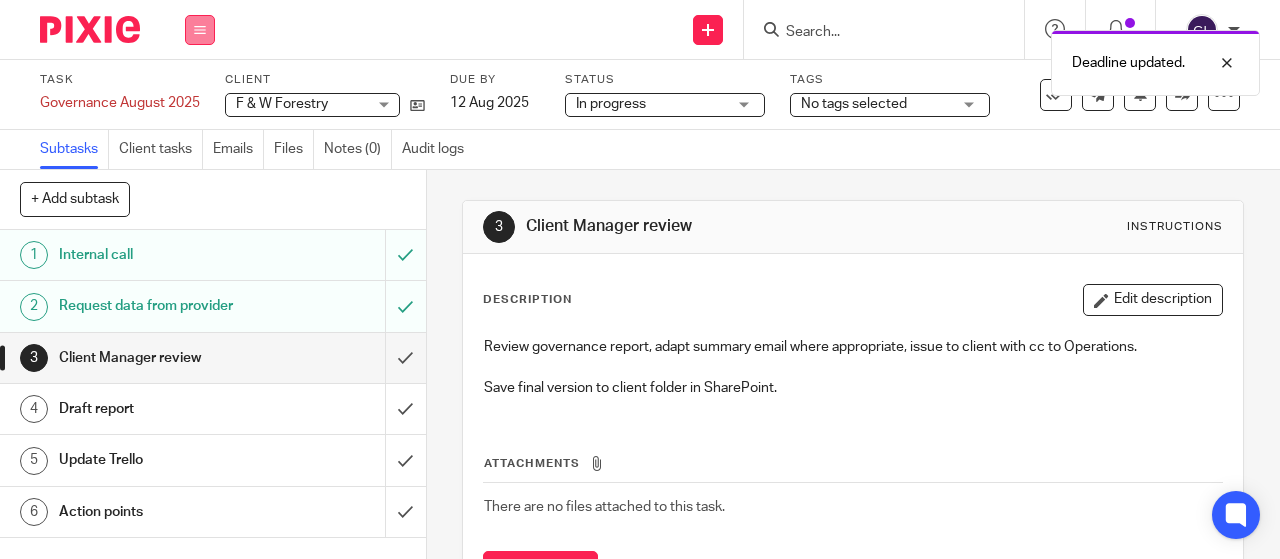 click at bounding box center (200, 30) 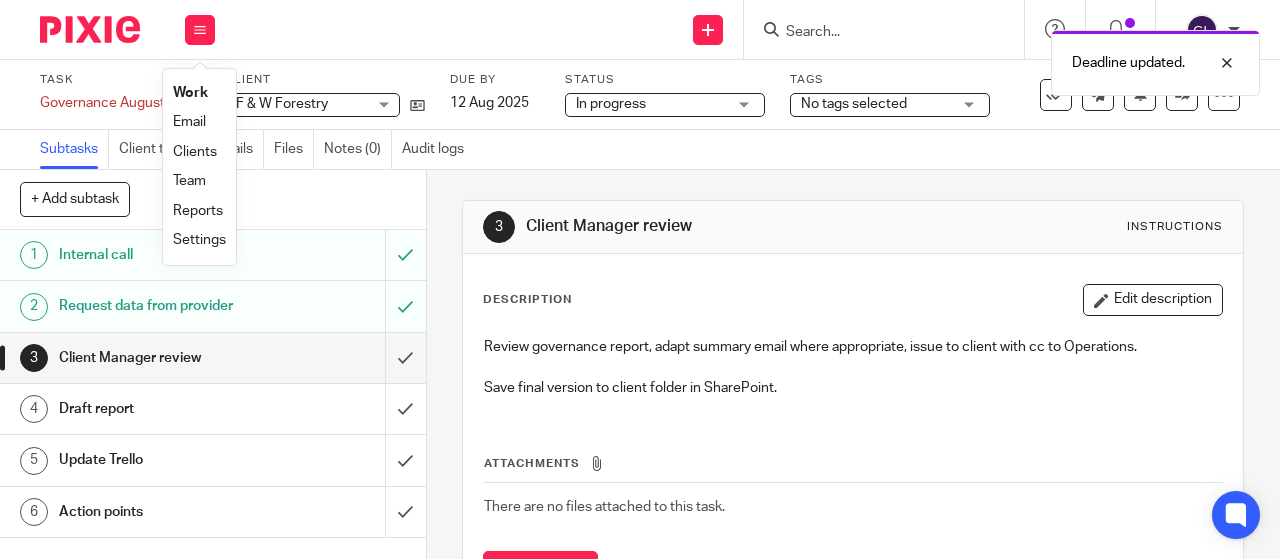 click on "Work" at bounding box center [190, 93] 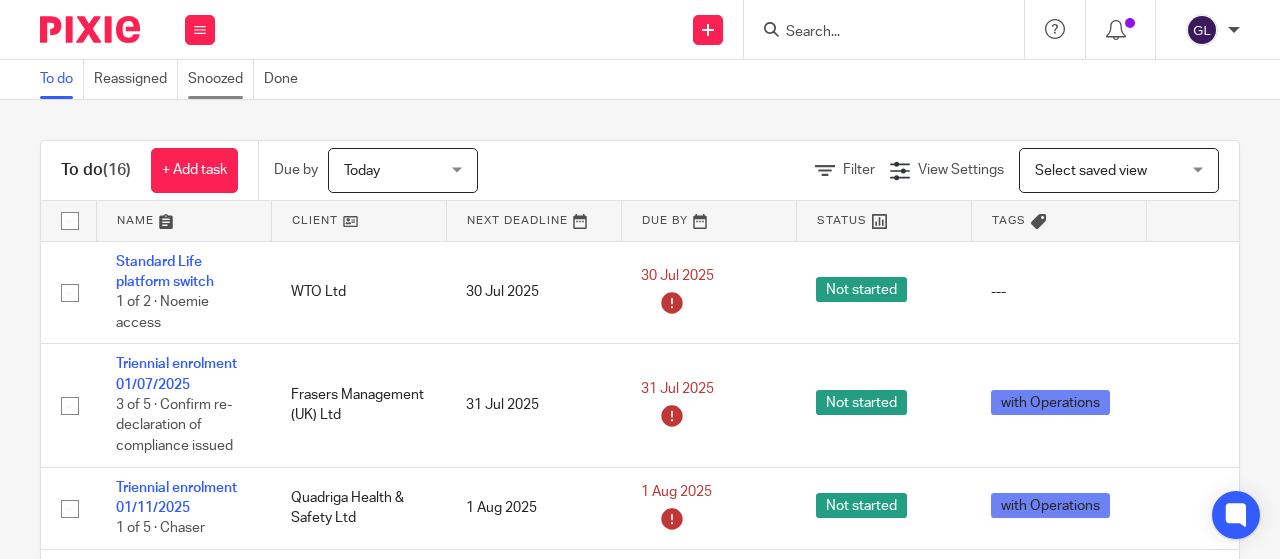scroll, scrollTop: 0, scrollLeft: 0, axis: both 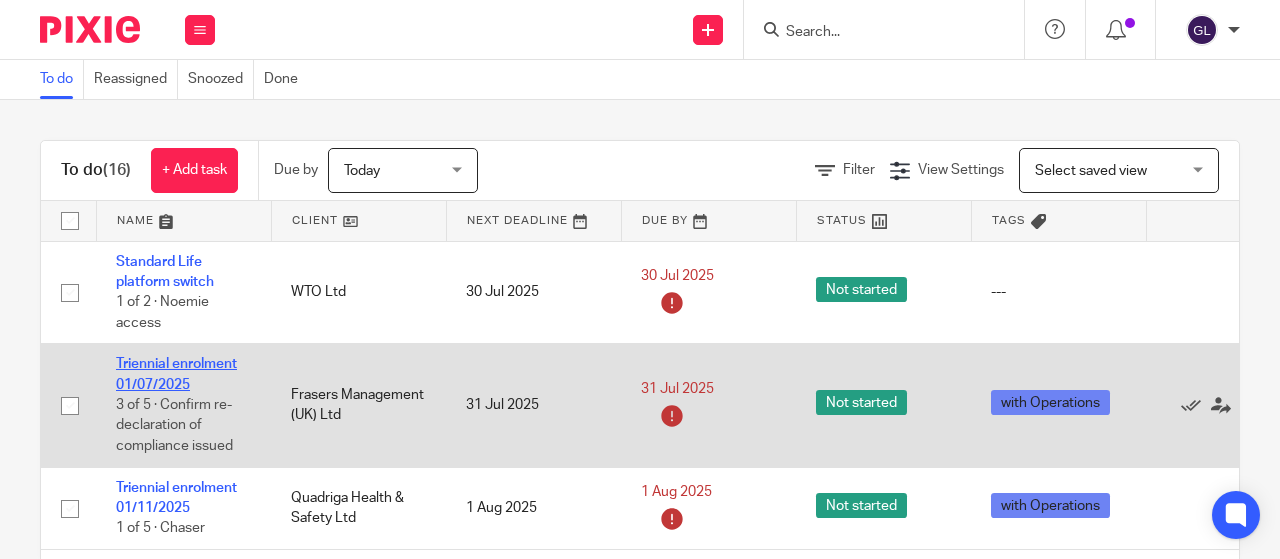 click on "Triennial enrolment 01/07/2025" at bounding box center [176, 374] 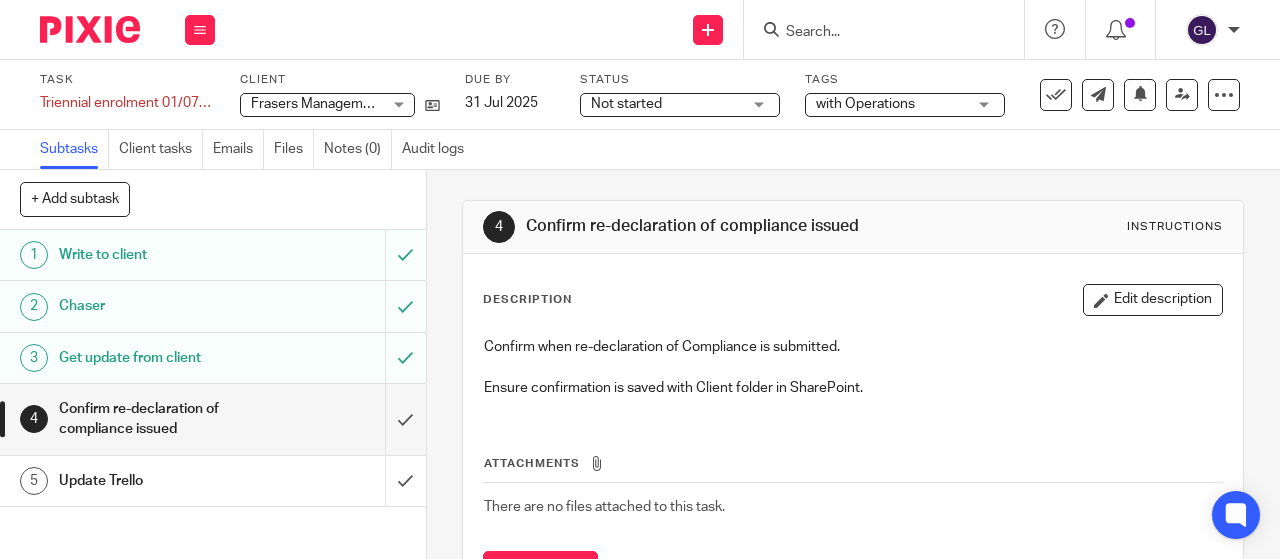 scroll, scrollTop: 0, scrollLeft: 0, axis: both 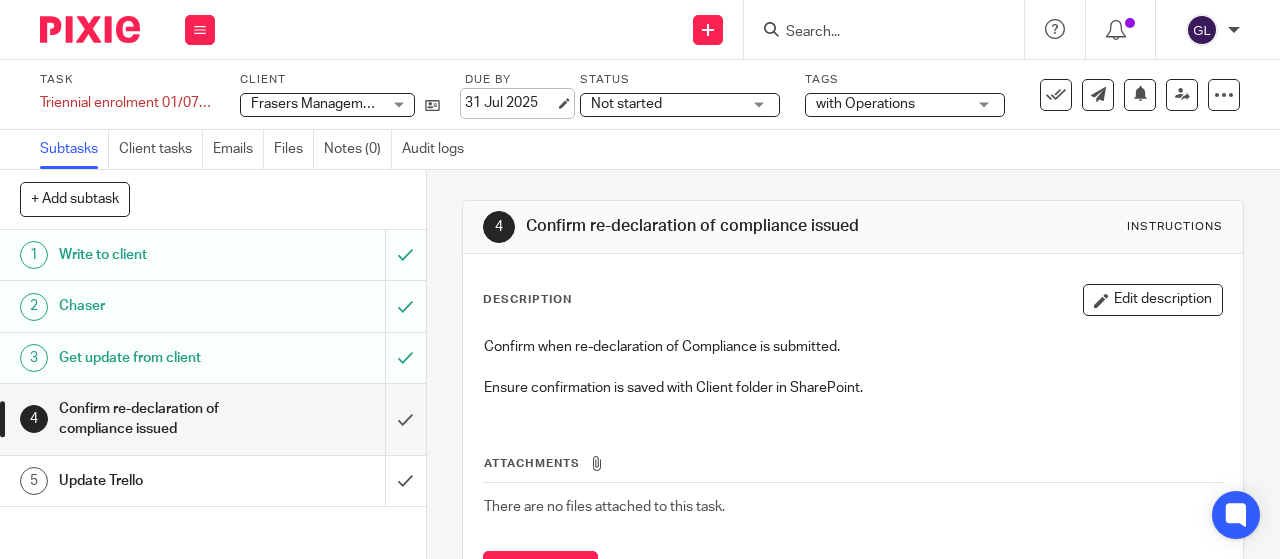 click on "31 Jul 2025" at bounding box center [510, 103] 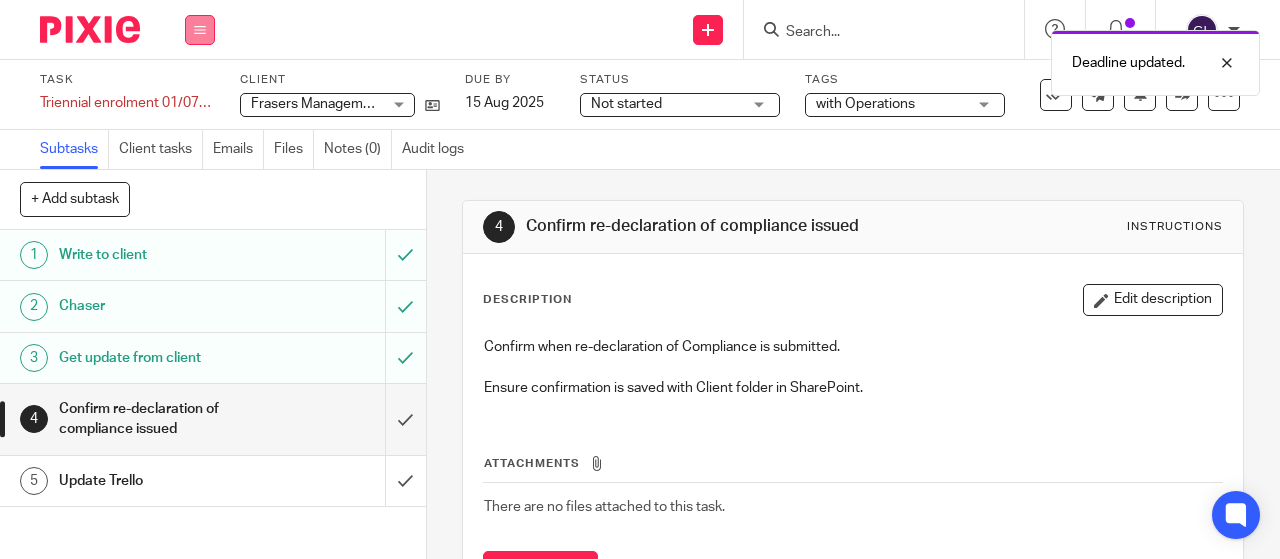 click at bounding box center (200, 30) 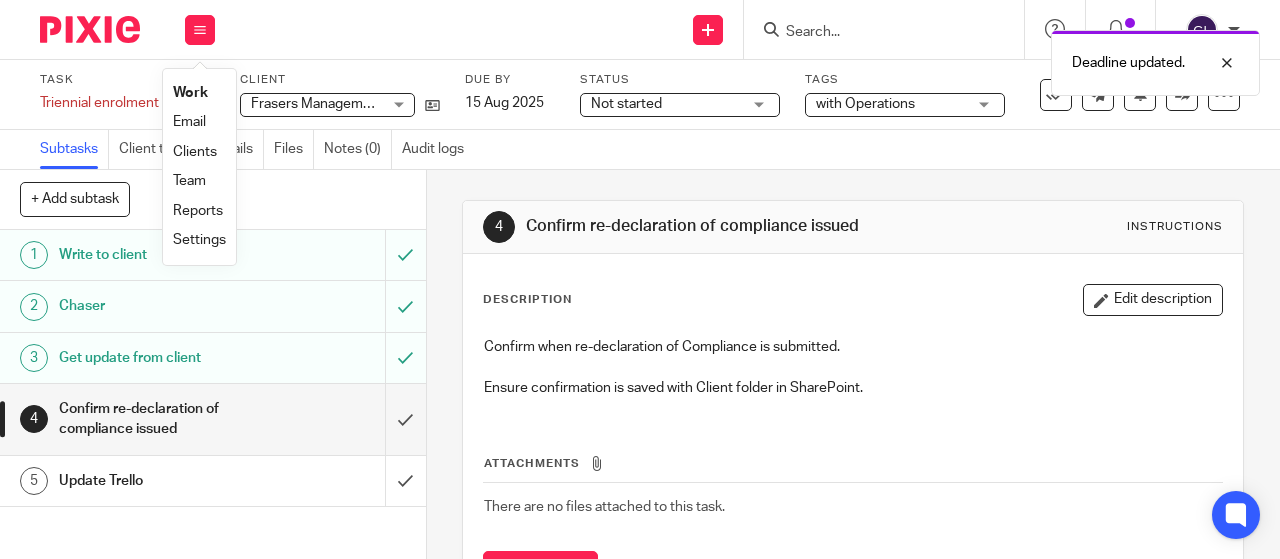 click on "Work" at bounding box center (190, 93) 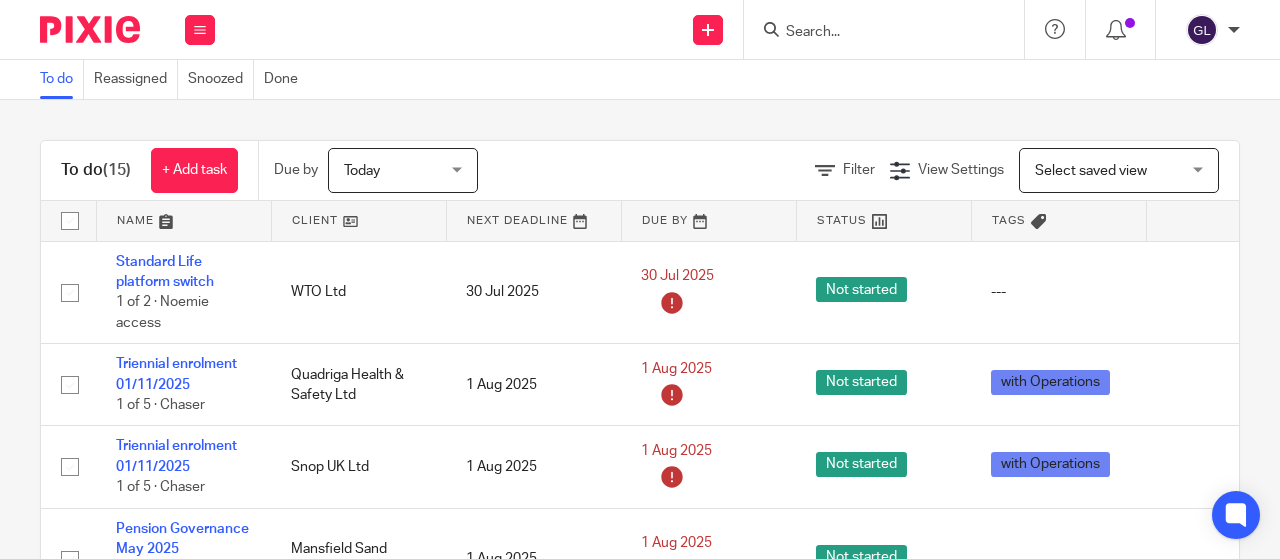 scroll, scrollTop: 0, scrollLeft: 0, axis: both 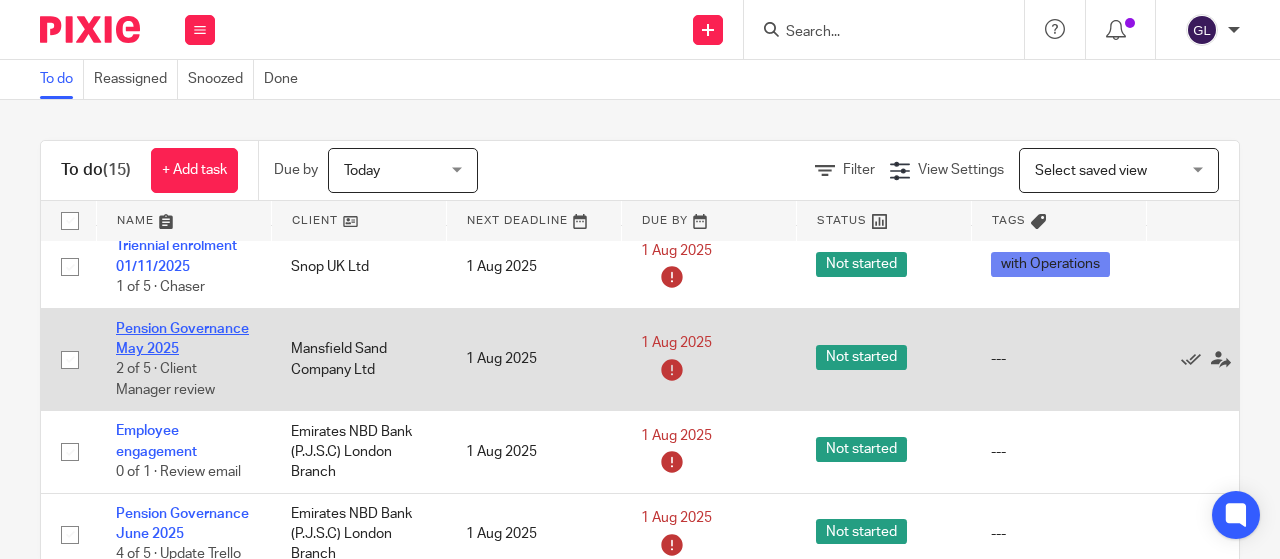 click on "Pension Governance May 2025" at bounding box center [182, 339] 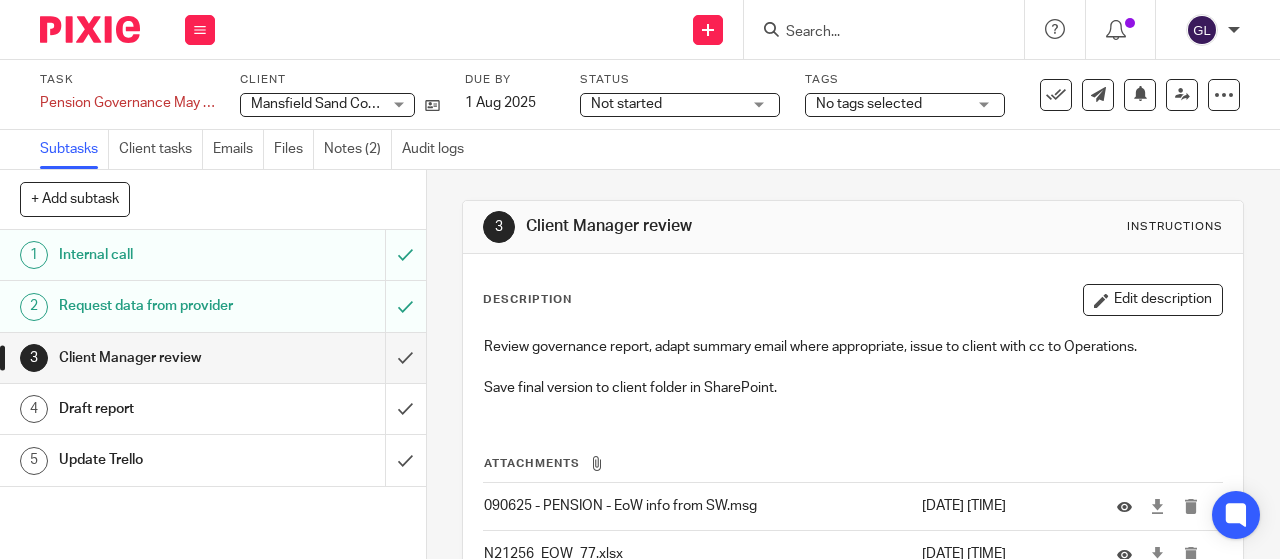 scroll, scrollTop: 0, scrollLeft: 0, axis: both 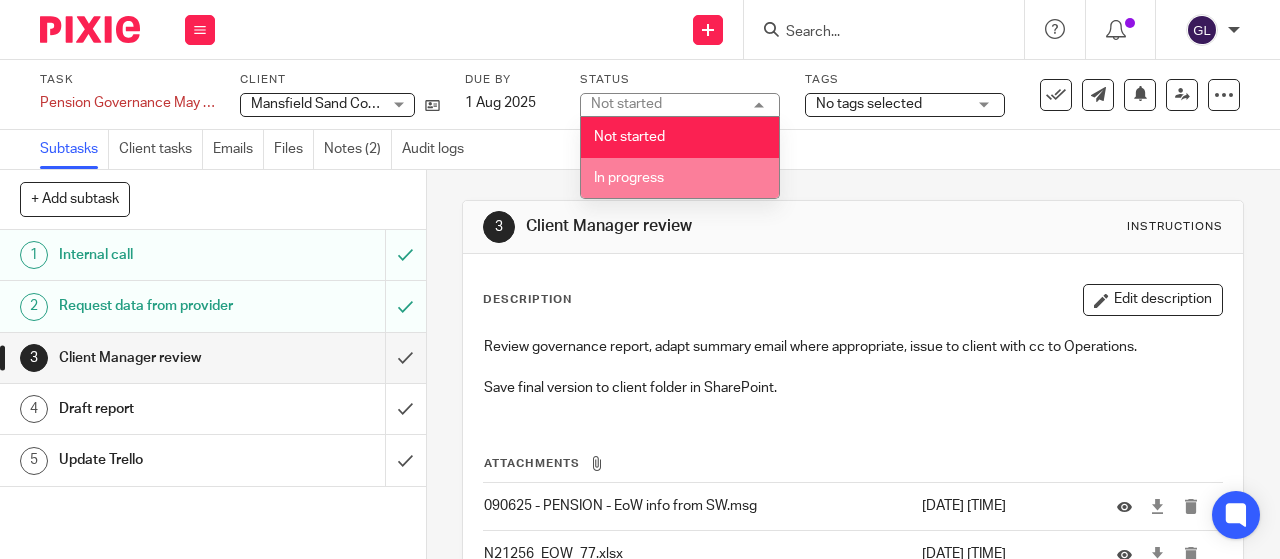 click on "In progress" at bounding box center (629, 178) 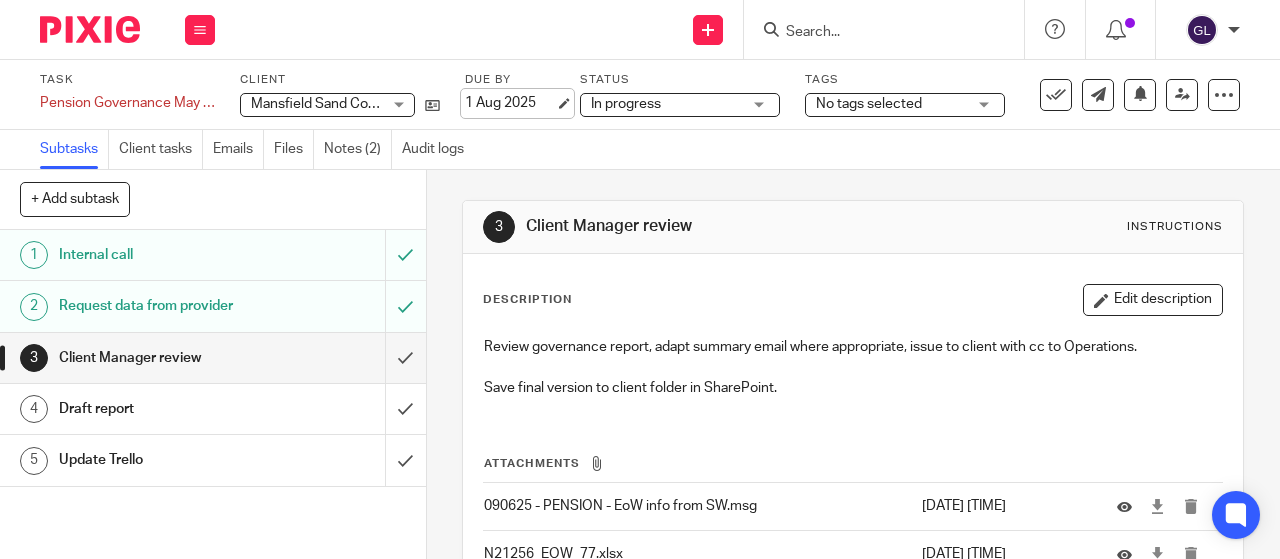 click on "1 Aug 2025" at bounding box center (510, 103) 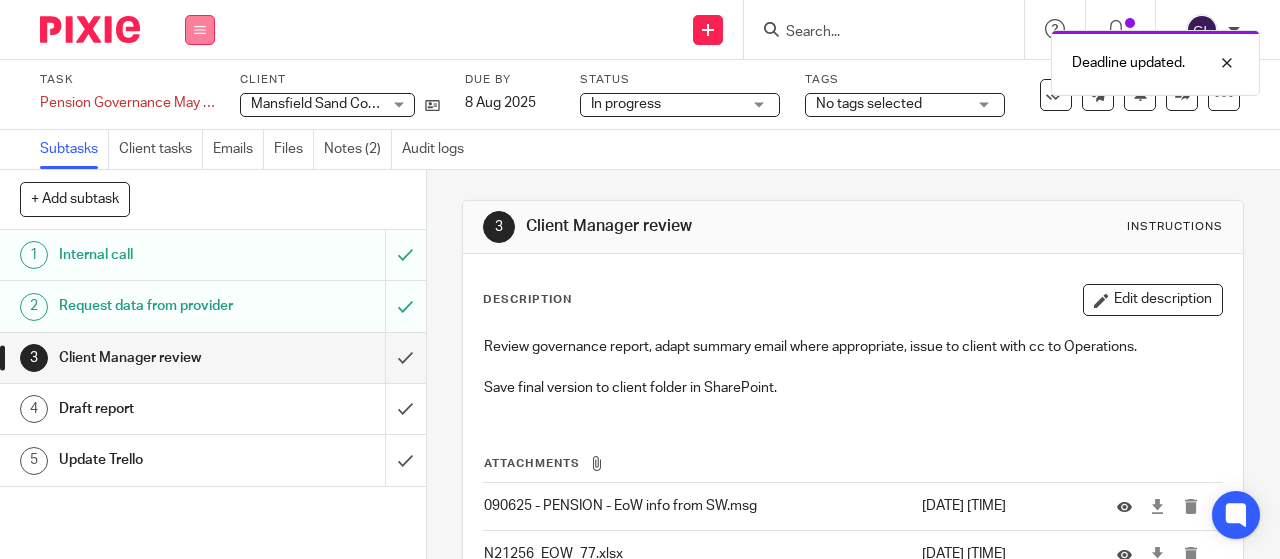 click at bounding box center [200, 30] 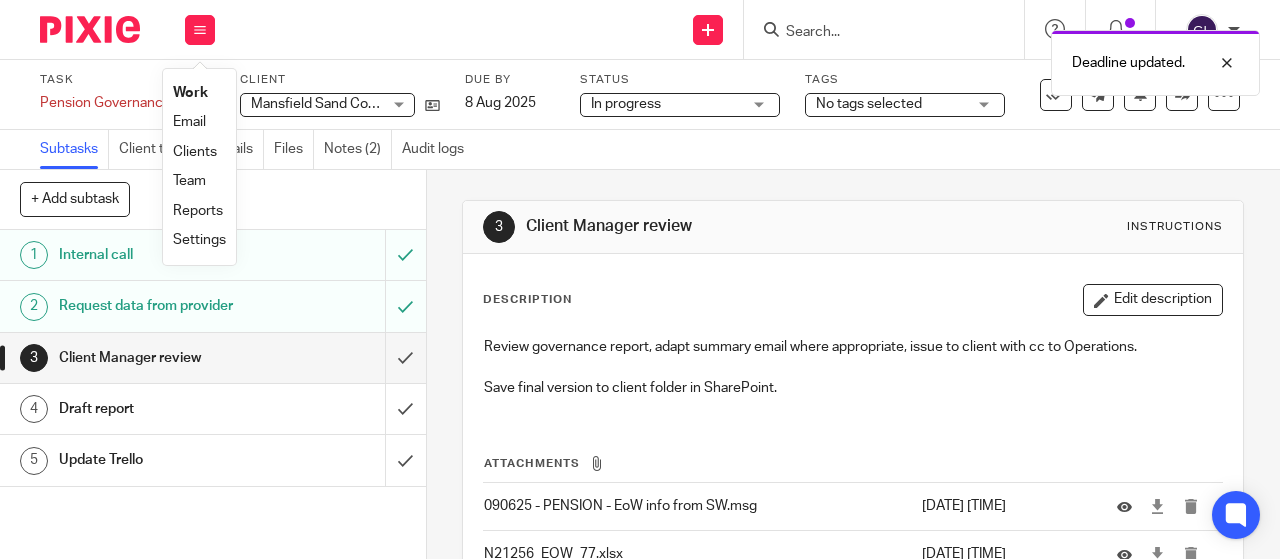 click on "Work" at bounding box center (190, 93) 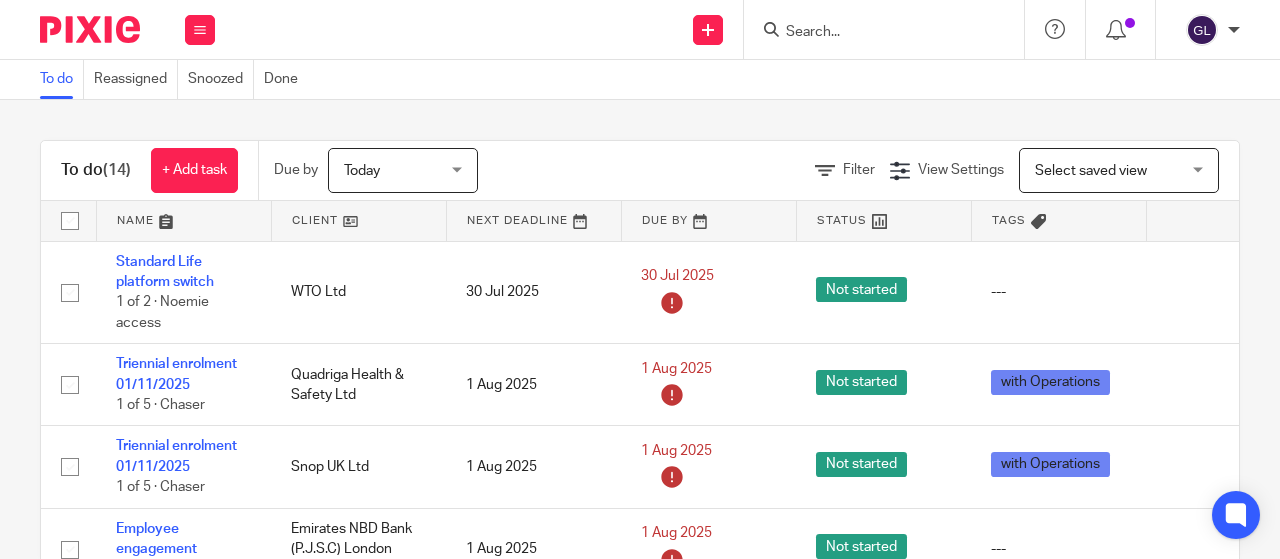 scroll, scrollTop: 0, scrollLeft: 0, axis: both 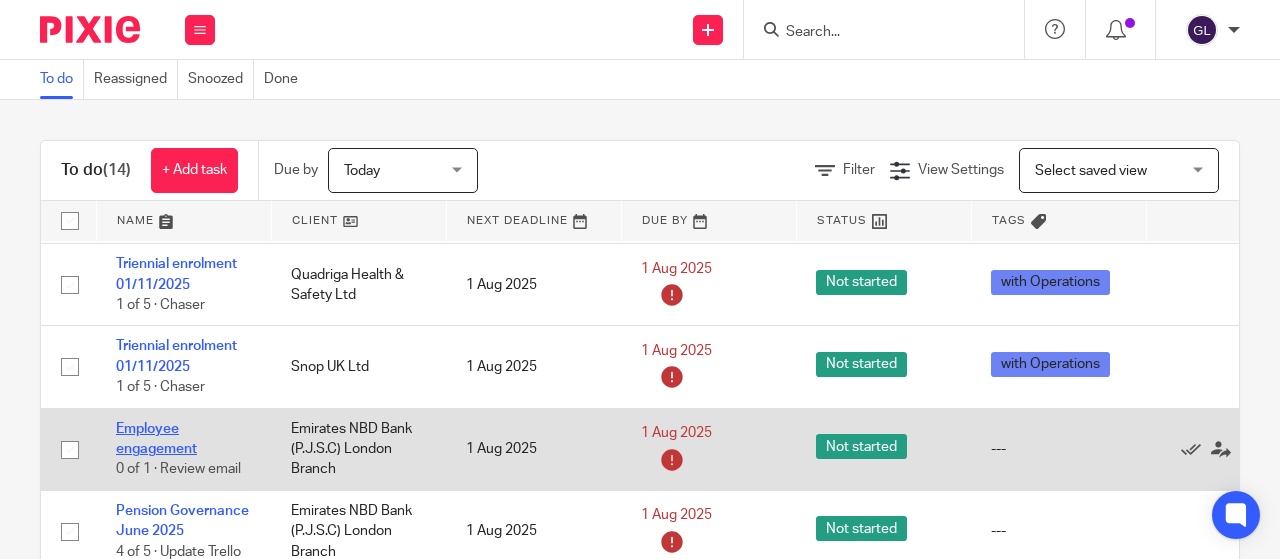 click on "Employee engagement" at bounding box center (156, 439) 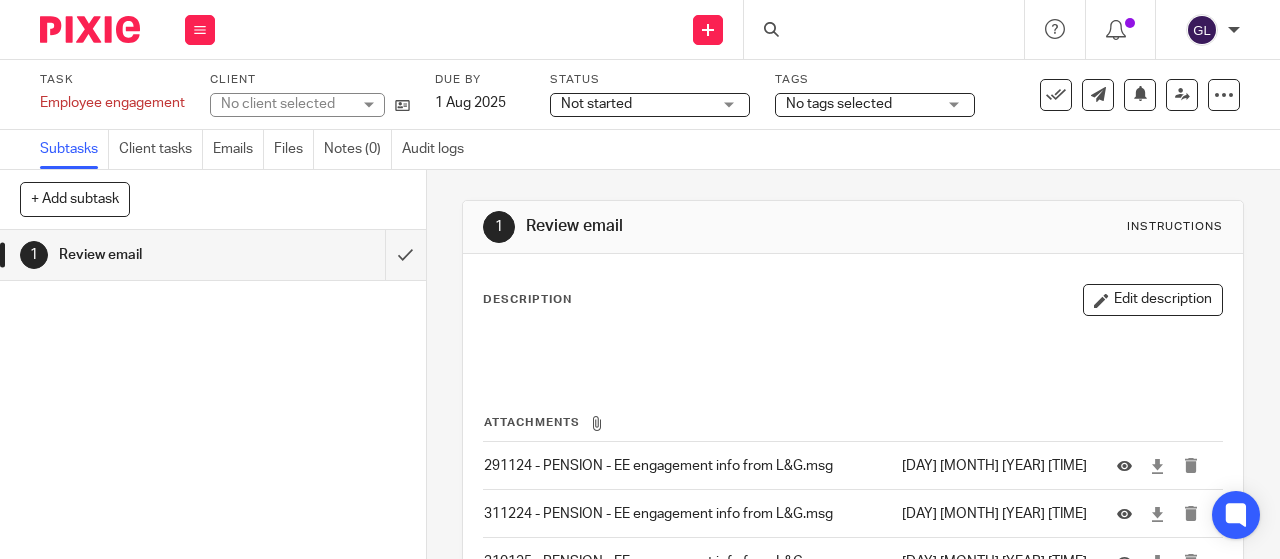 scroll, scrollTop: 0, scrollLeft: 0, axis: both 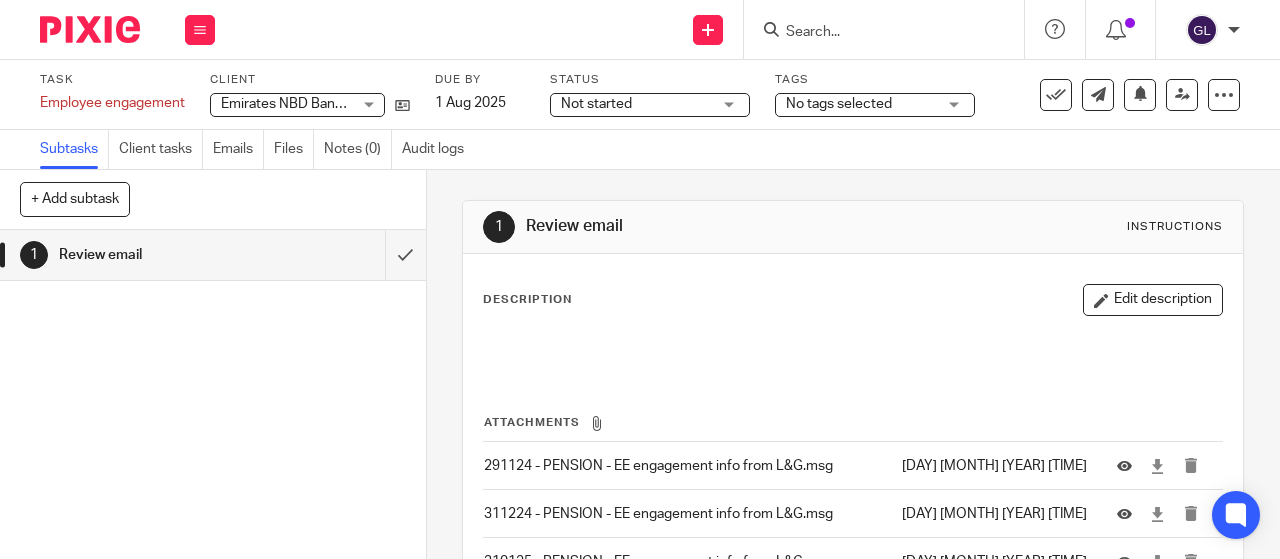 click on "Not started" at bounding box center [596, 104] 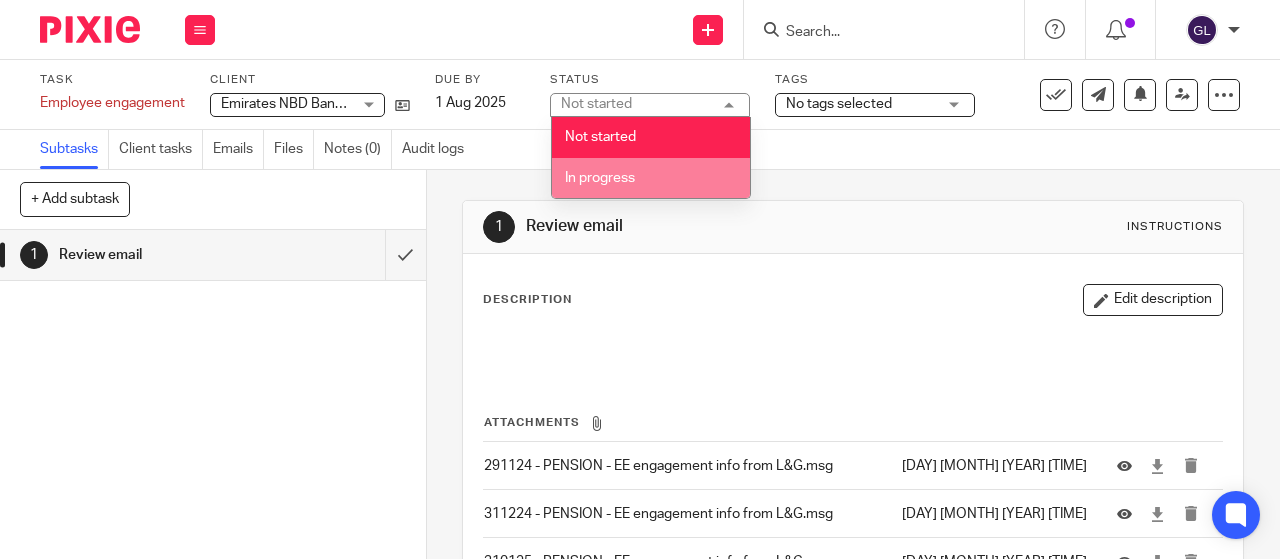 click on "In progress" at bounding box center [600, 178] 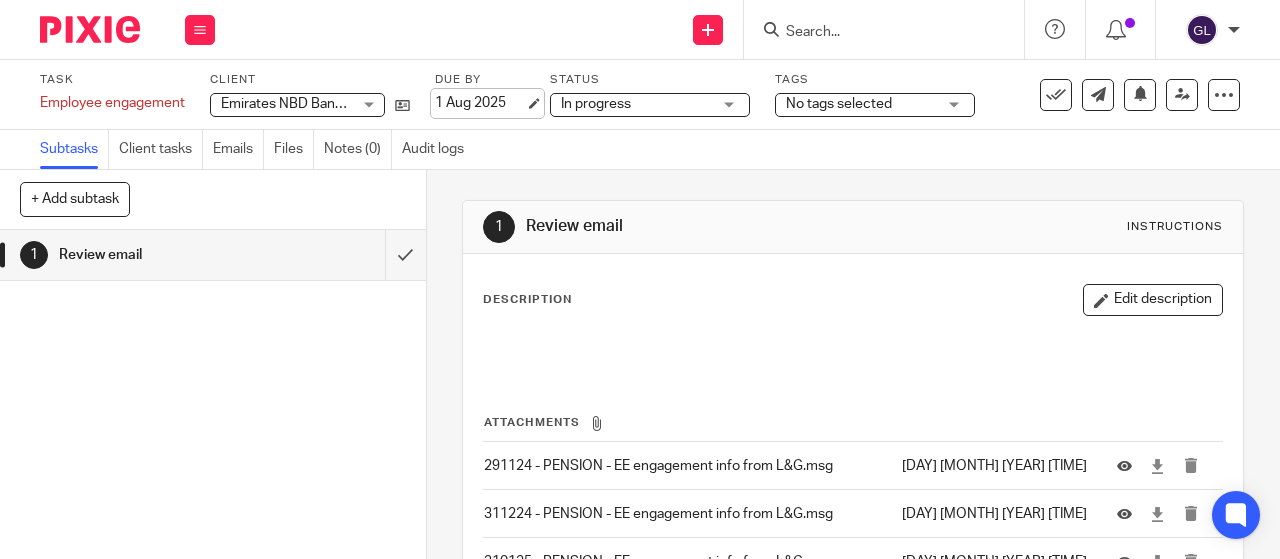 click on "1 Aug 2025" at bounding box center [480, 103] 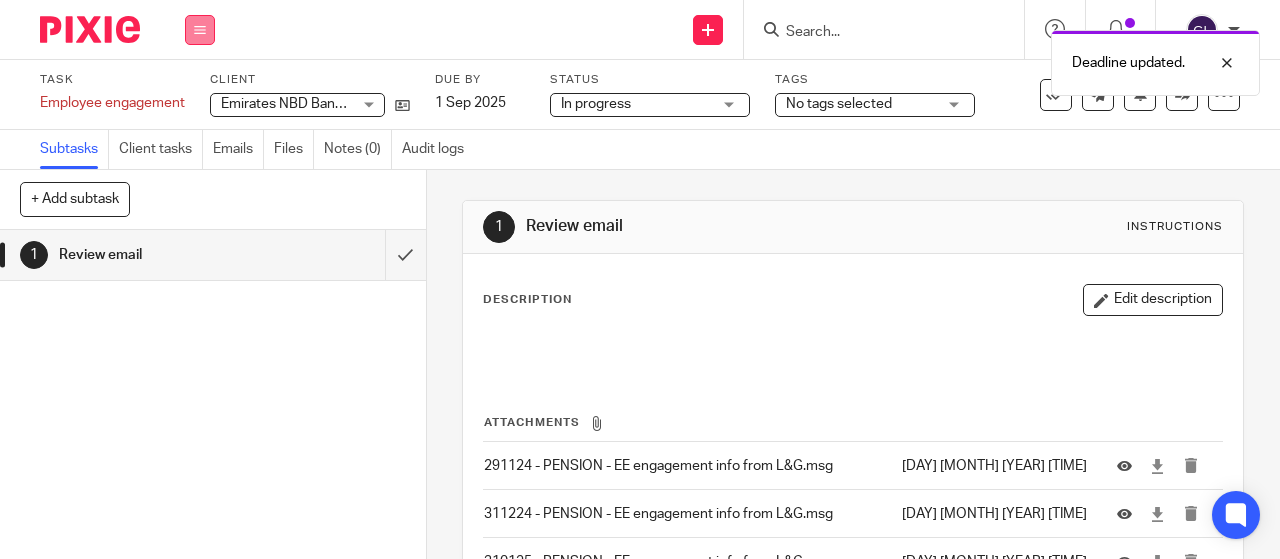 click at bounding box center [200, 30] 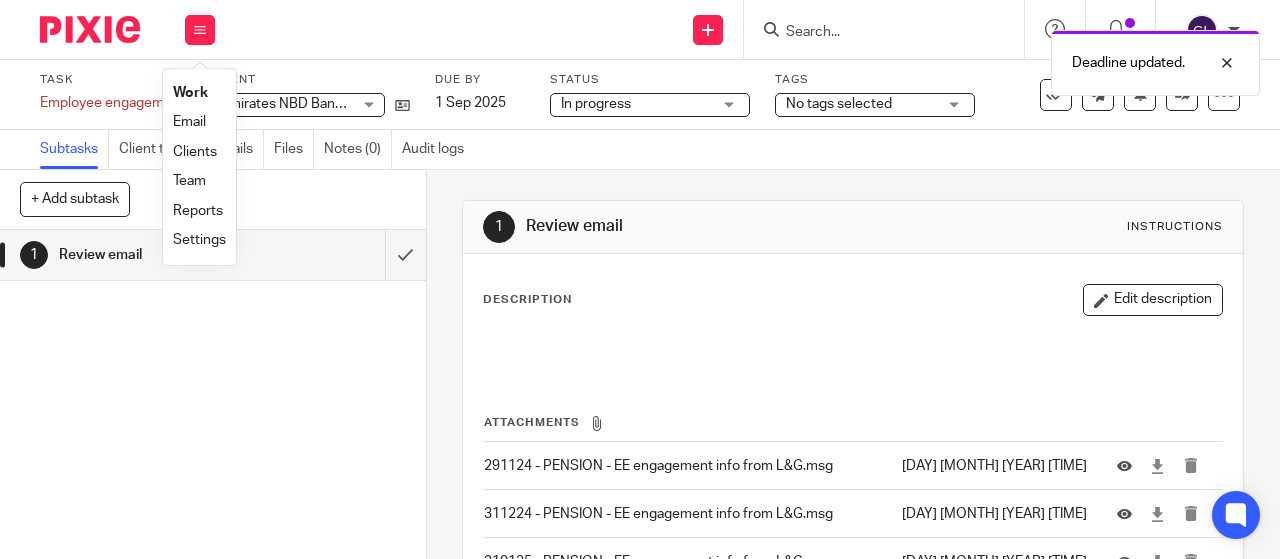 click on "Work" at bounding box center (190, 93) 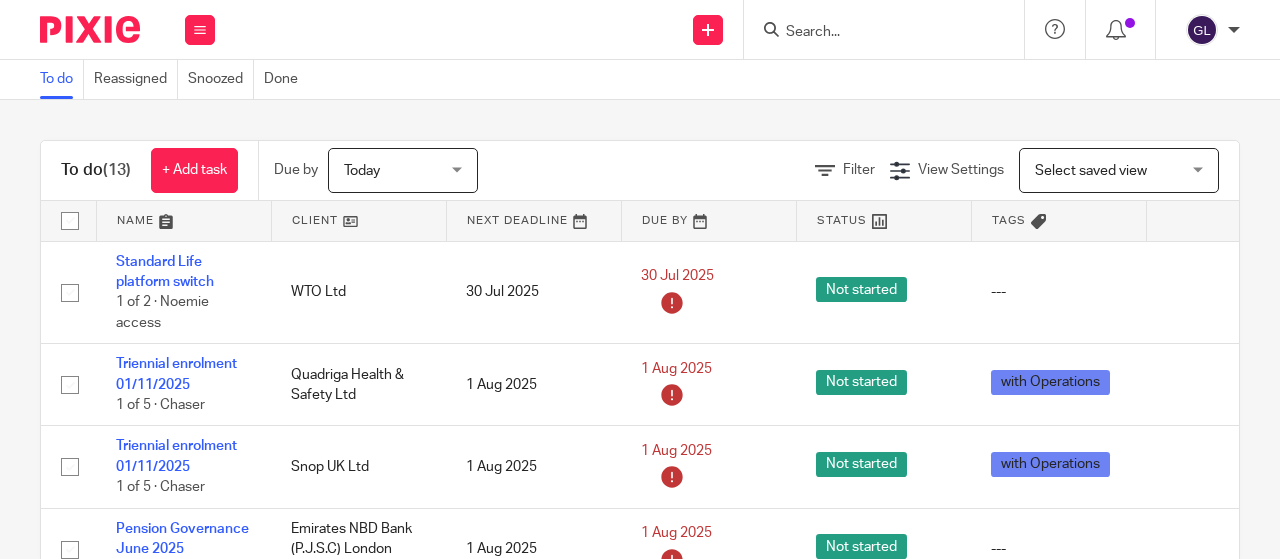 scroll, scrollTop: 0, scrollLeft: 0, axis: both 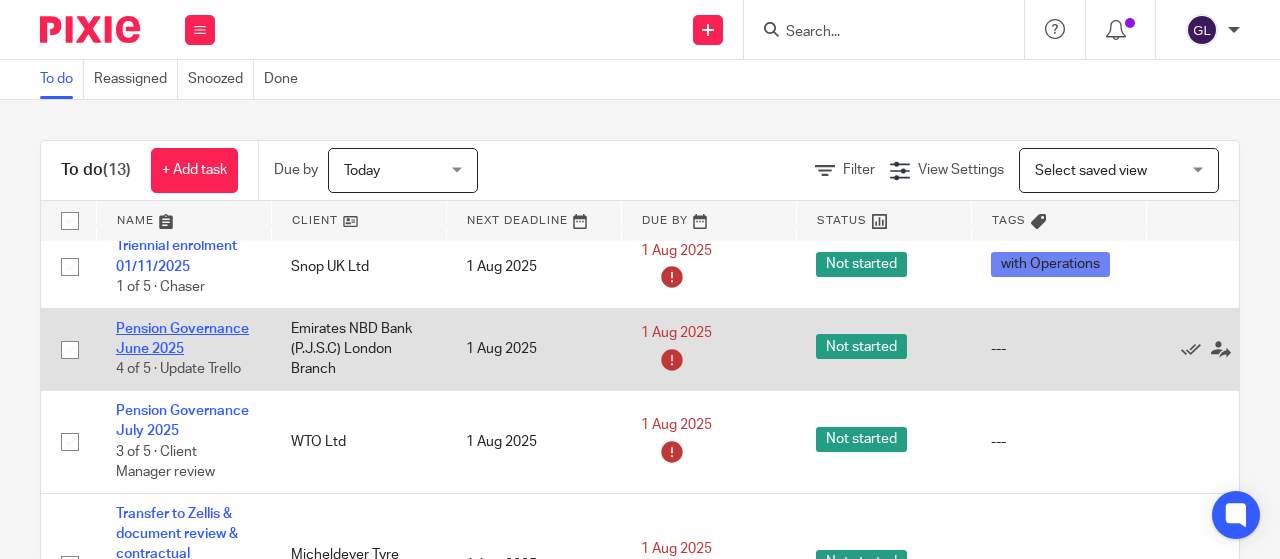 click on "Pension Governance June 2025" at bounding box center [182, 339] 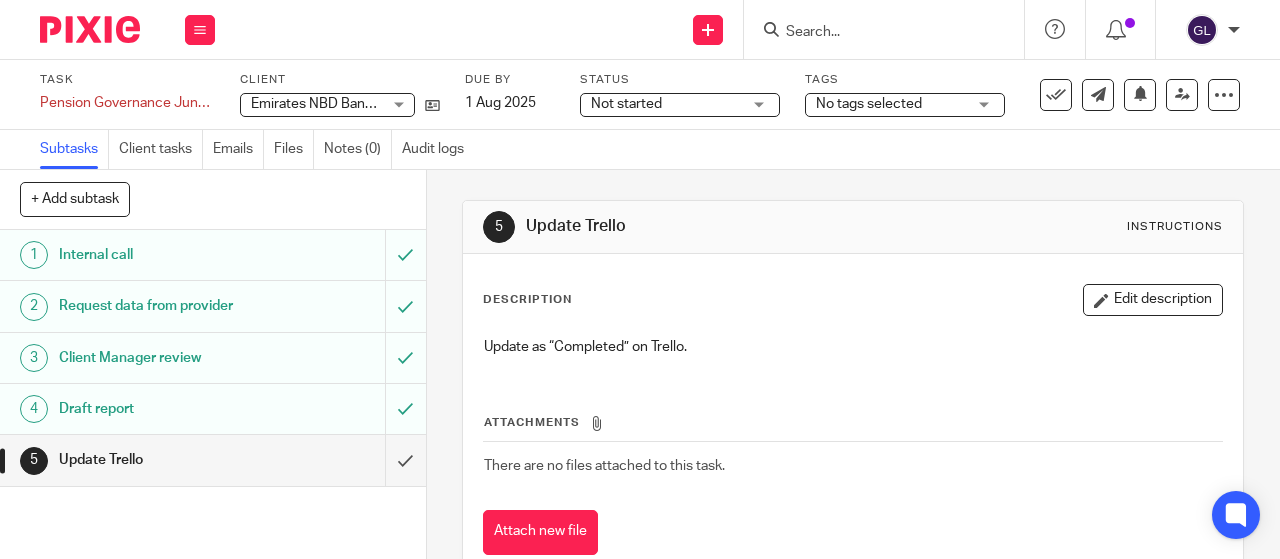 scroll, scrollTop: 0, scrollLeft: 0, axis: both 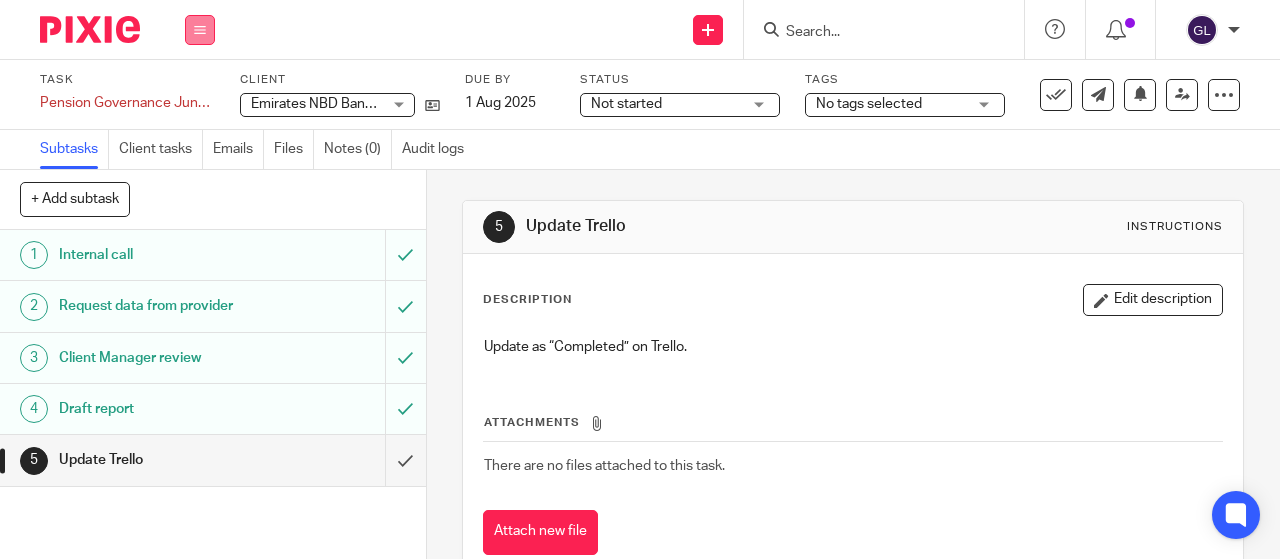 click at bounding box center [200, 30] 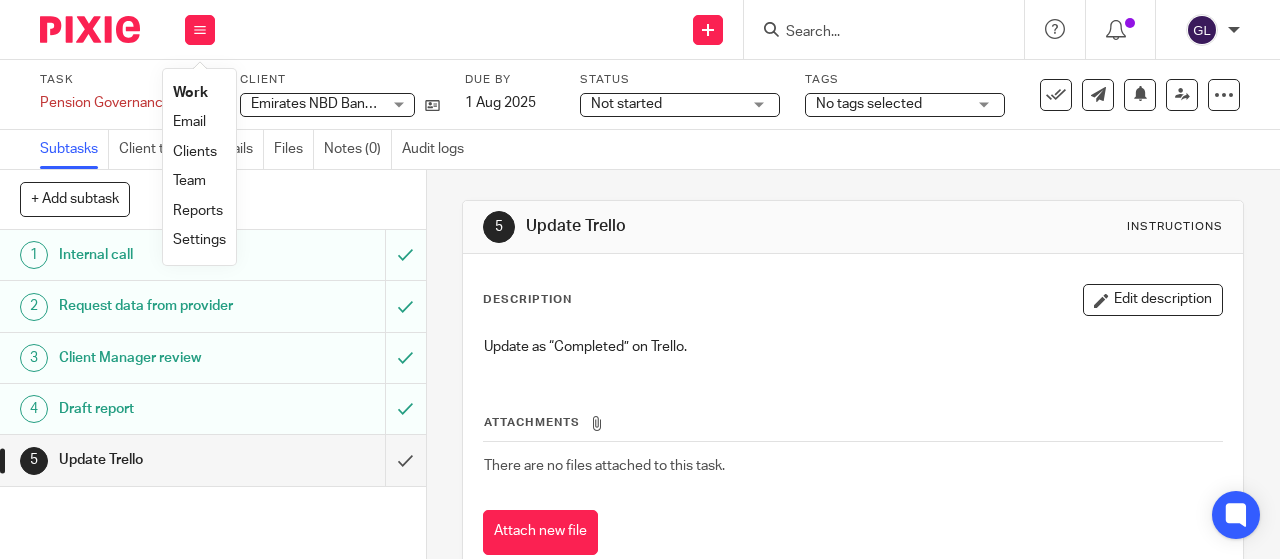 click at bounding box center [874, 33] 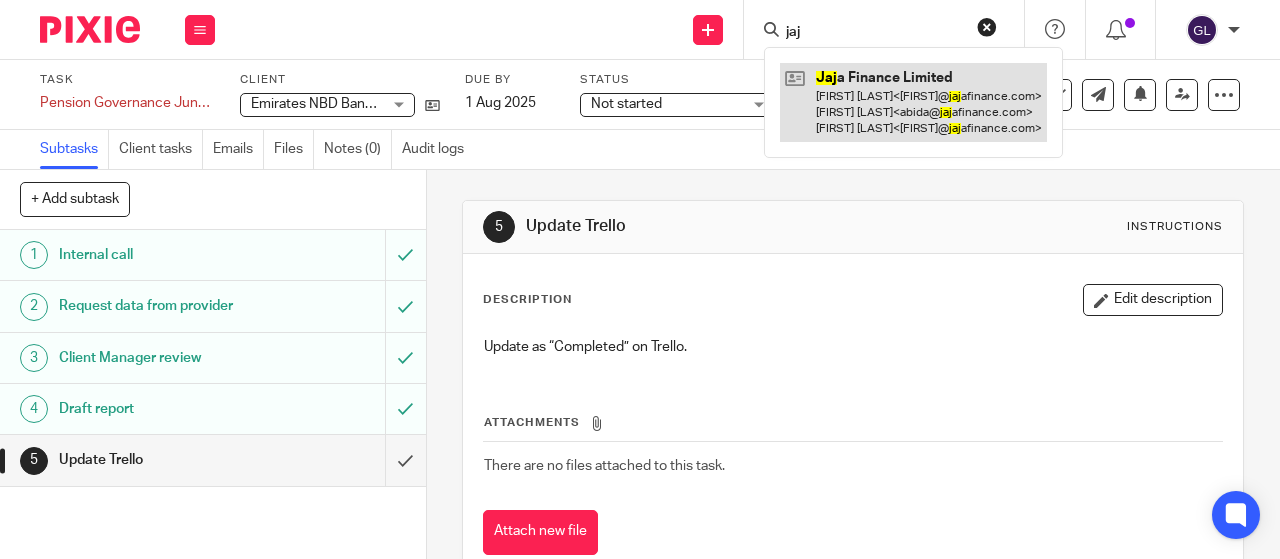 type on "jaj" 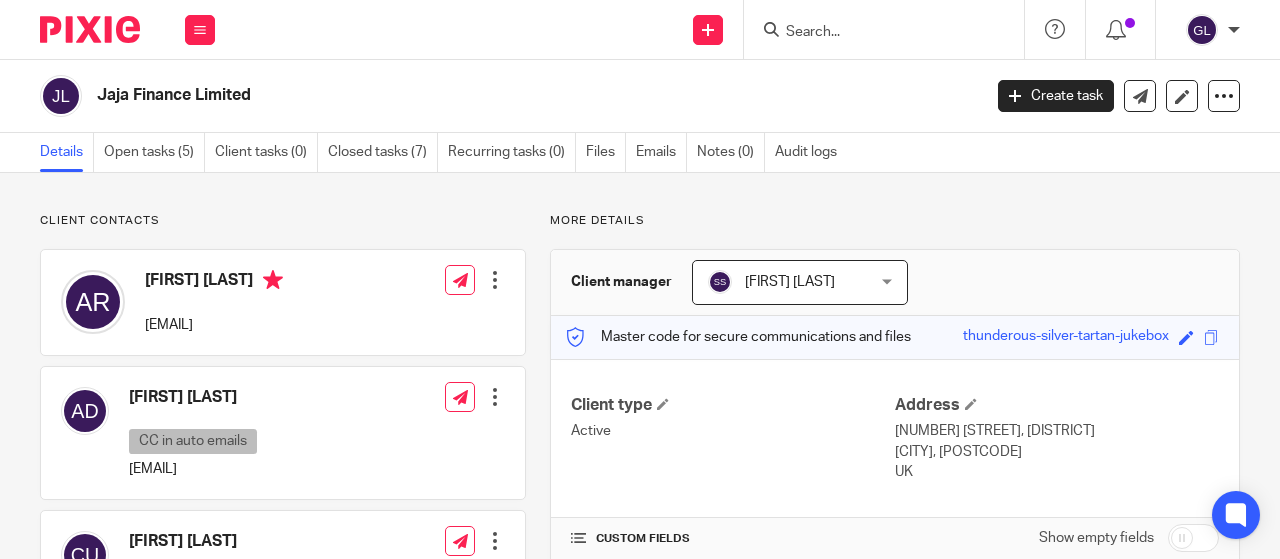 scroll, scrollTop: 0, scrollLeft: 0, axis: both 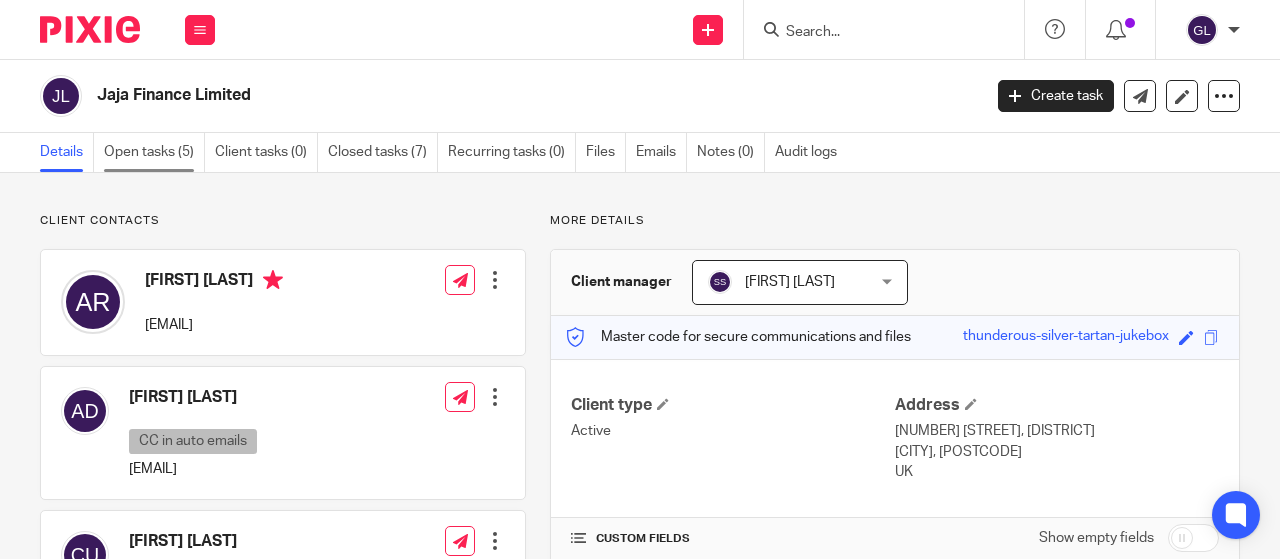 click on "Open tasks (5)" at bounding box center [154, 152] 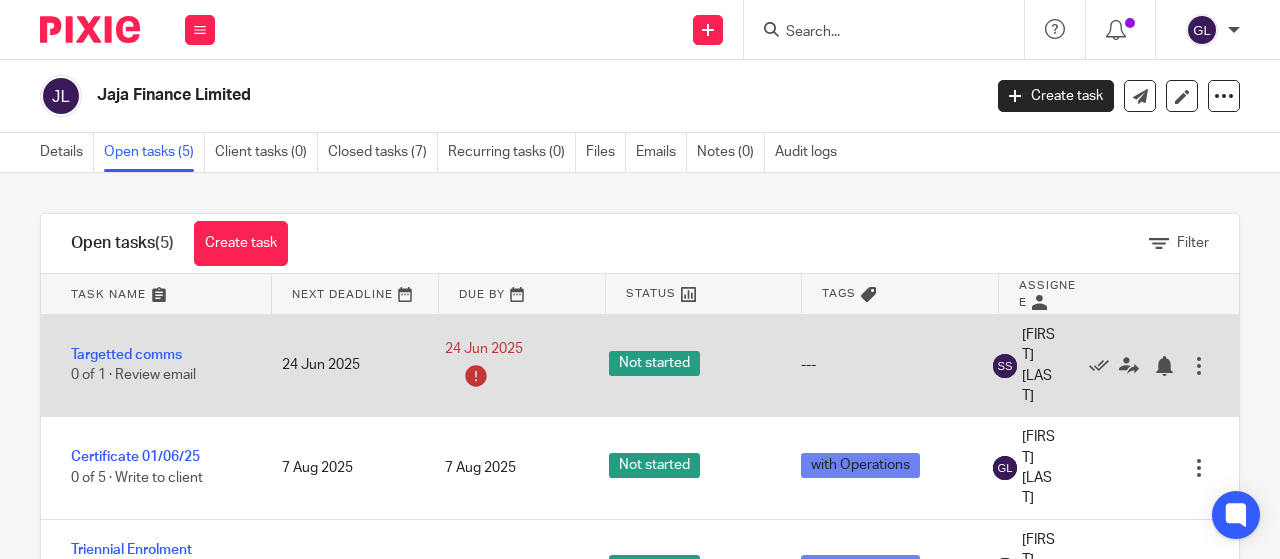 scroll, scrollTop: 0, scrollLeft: 0, axis: both 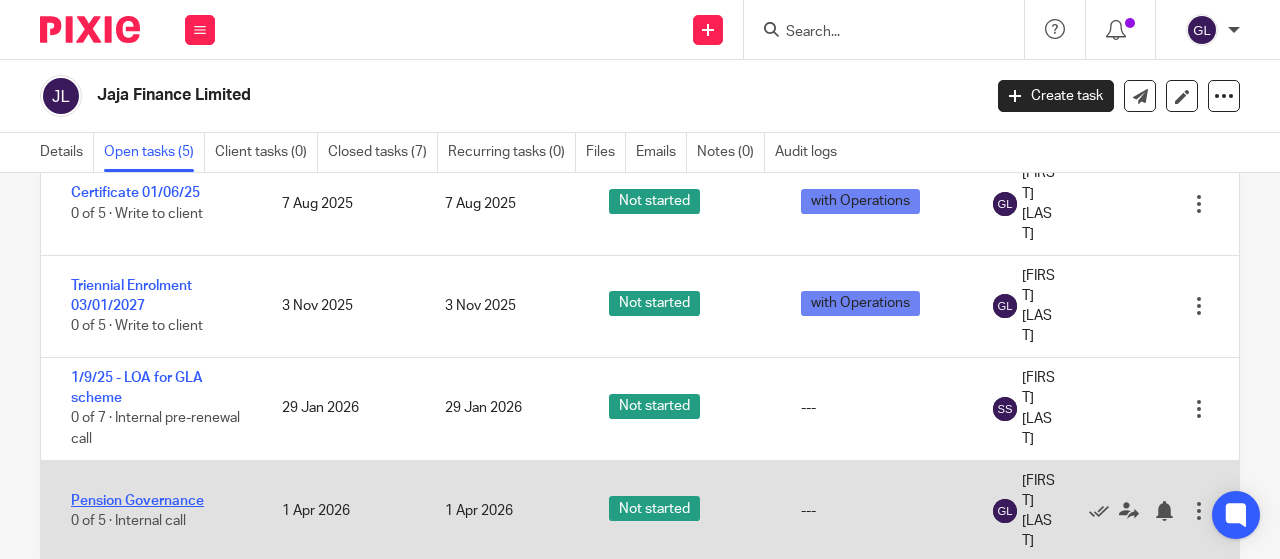 click on "Pension Governance" at bounding box center [137, 501] 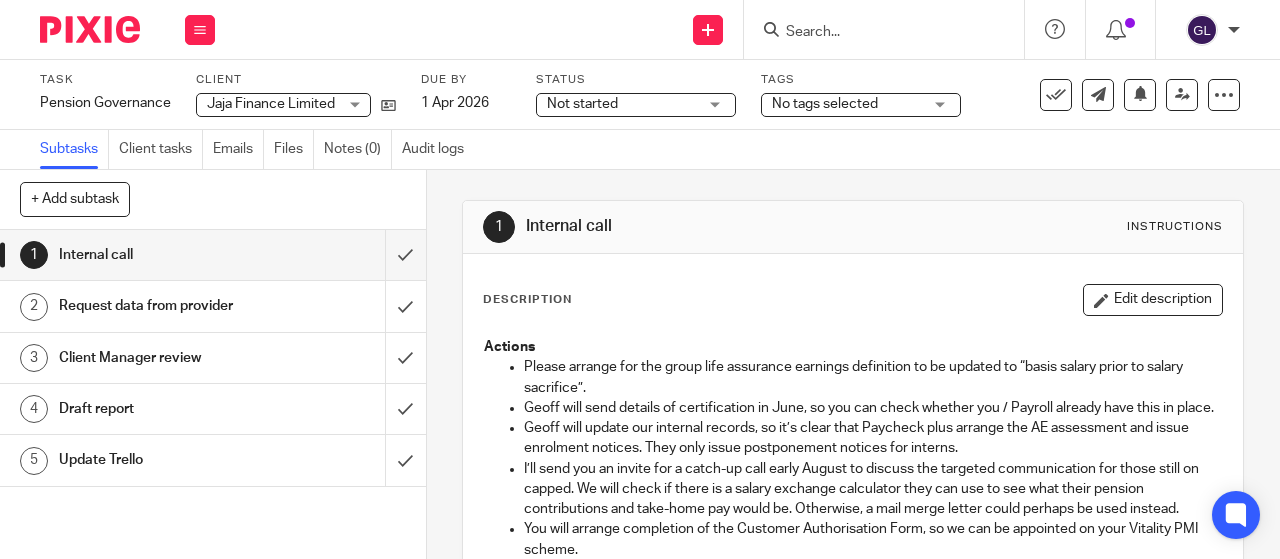 scroll, scrollTop: 0, scrollLeft: 0, axis: both 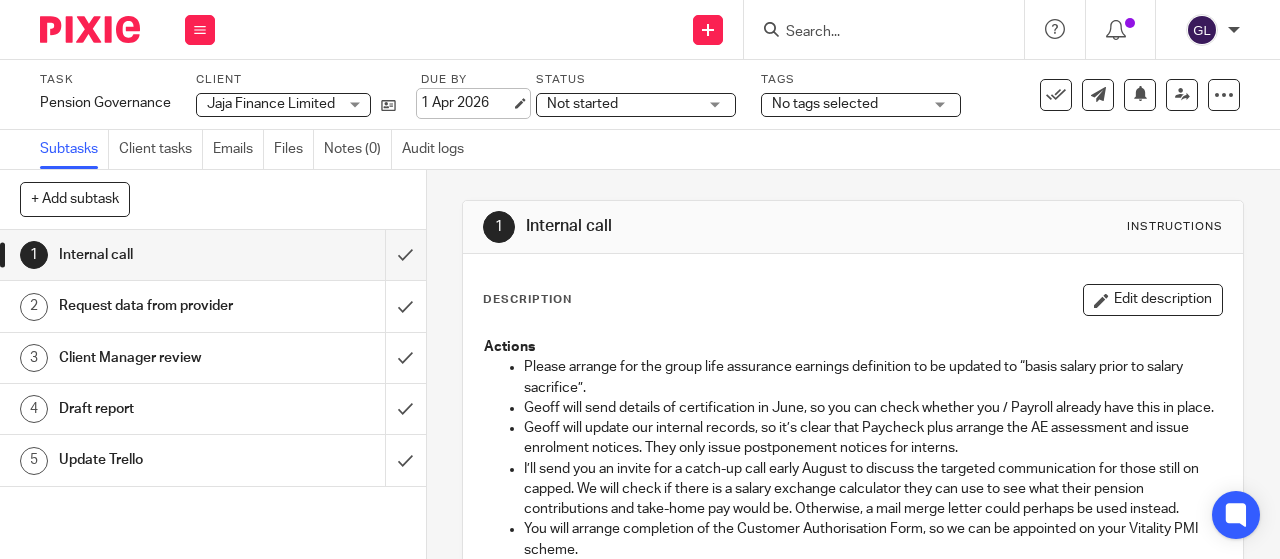 click on "1 Apr 2026" at bounding box center (466, 103) 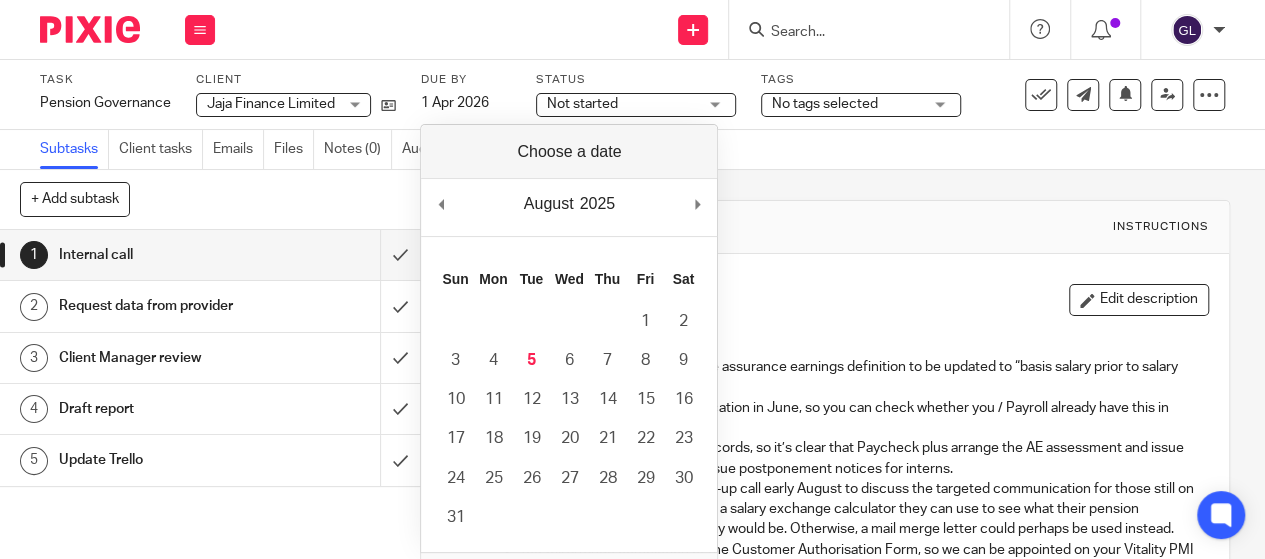 click on "Task
Pension Governance   Save
Pension Governance
0 /5
Client
Jaja Finance Limited
Jaja Finance Limited
No client selected
Abel & Imray LLP
Absurd Ventures In Games (UK) Ltd
Adams Cundell Engineers Limited
Adams & Remers LLP
A E Rodda & Son Limited
Alltrust Services Ltd
Alzheimer Scotland
Aniara Ltd
Aramco Overseas Company UK Limited
Aramco Trading Limited
Aramco Ventures Ltd
Aramco Ventures Ltd
Artemis Origination Ltd
Aspire Customer Communications Services Ltd" at bounding box center (484, 94) 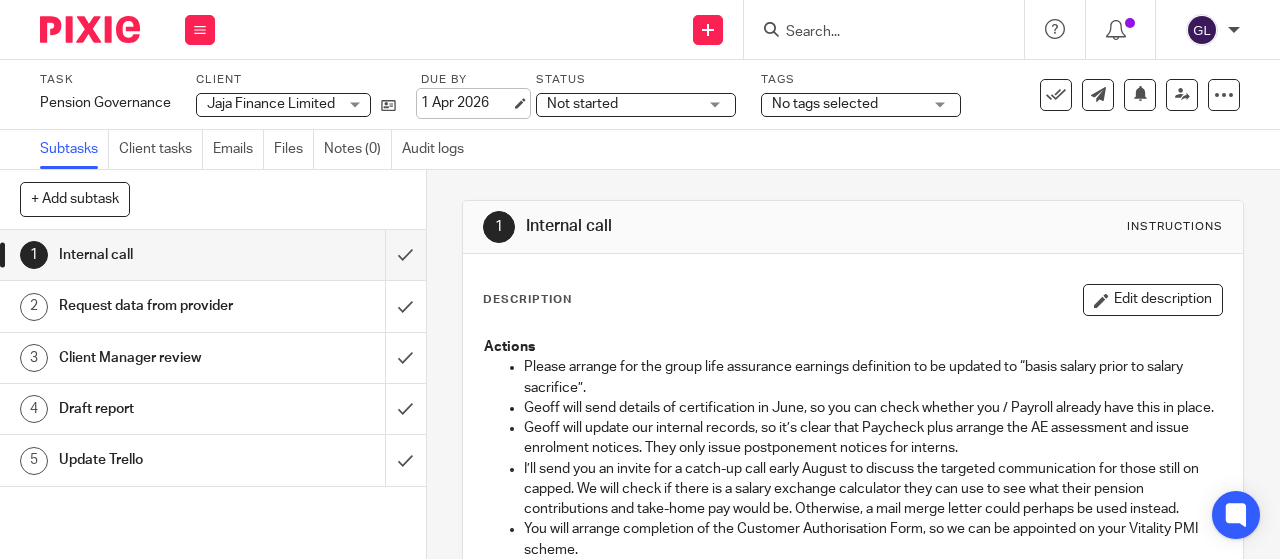 click on "1 Apr 2026" at bounding box center [466, 103] 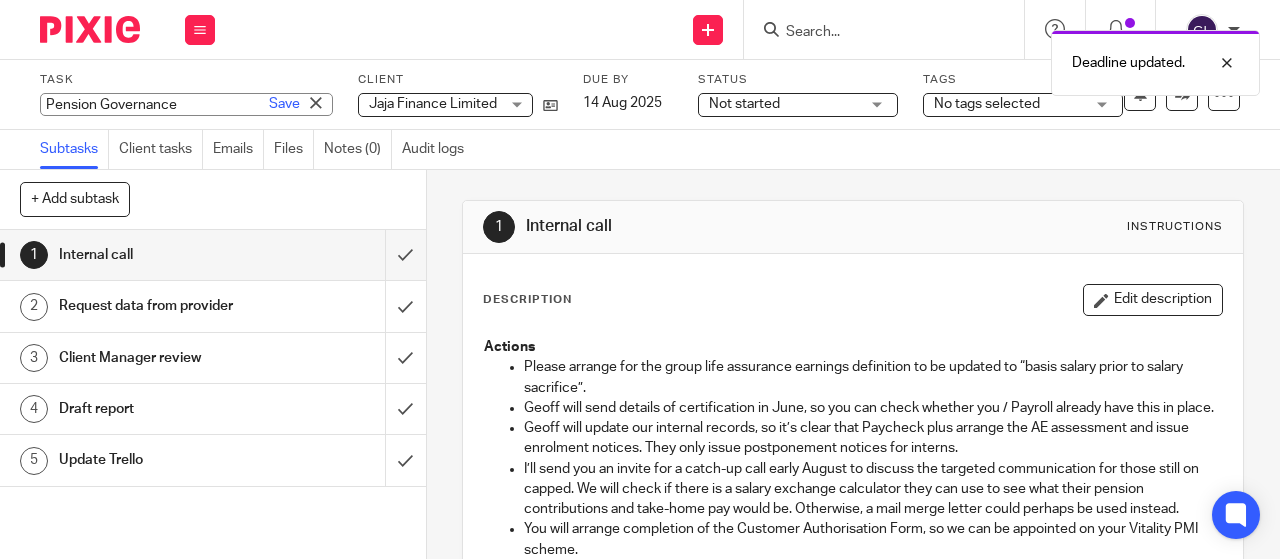 drag, startPoint x: 152, startPoint y: 109, endPoint x: 169, endPoint y: 105, distance: 17.464249 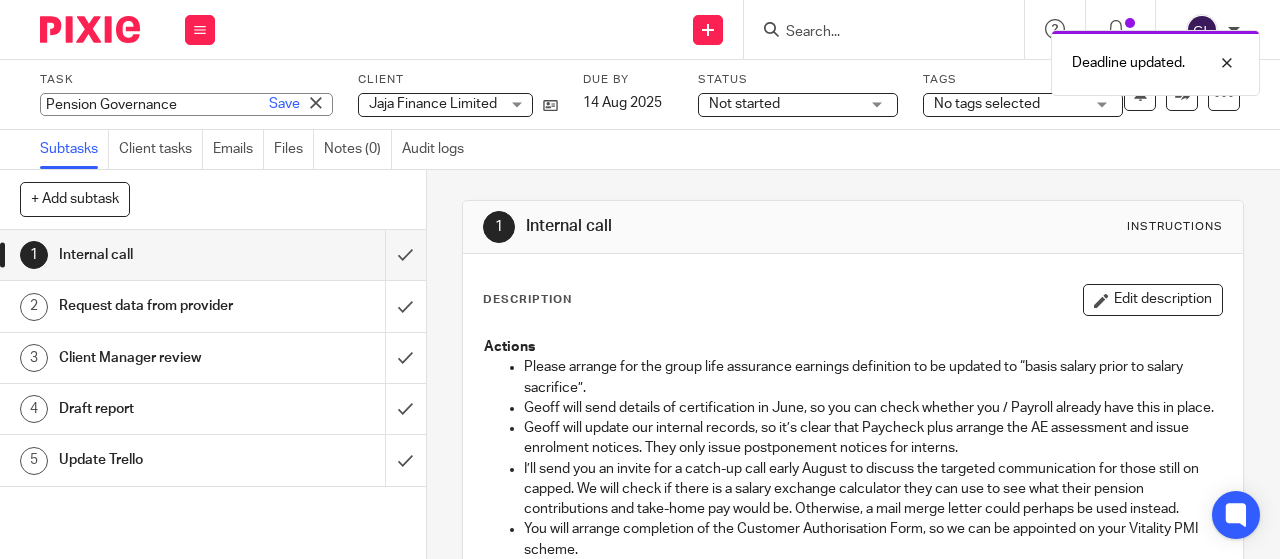 click on "Pension Governance   Save
Pension Governance" at bounding box center [186, 104] 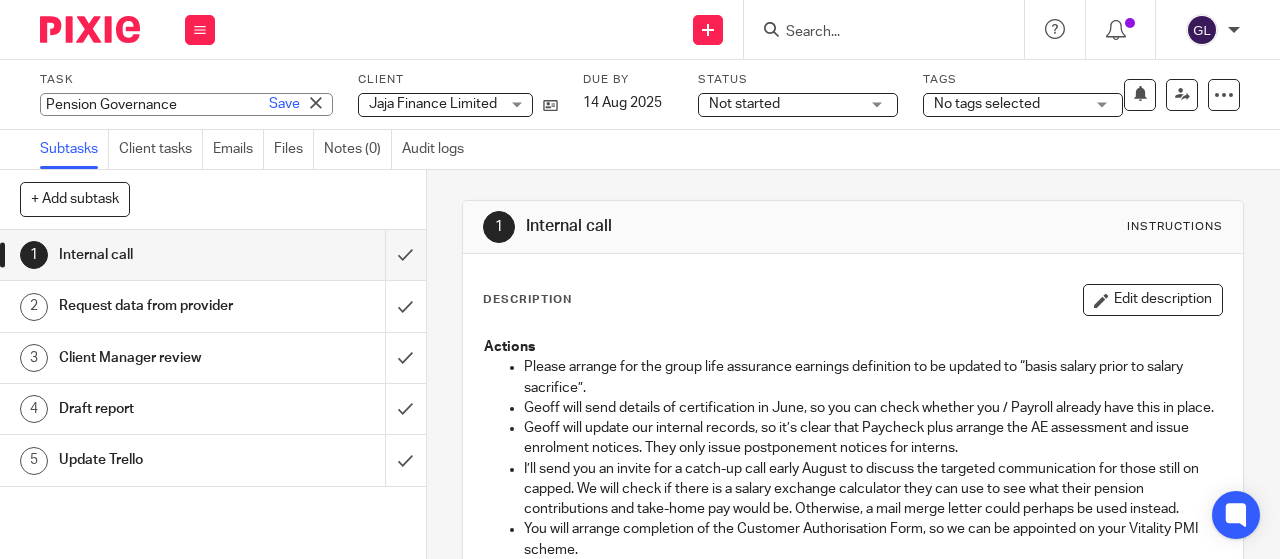 click on "Pension Governance" at bounding box center [186, 104] 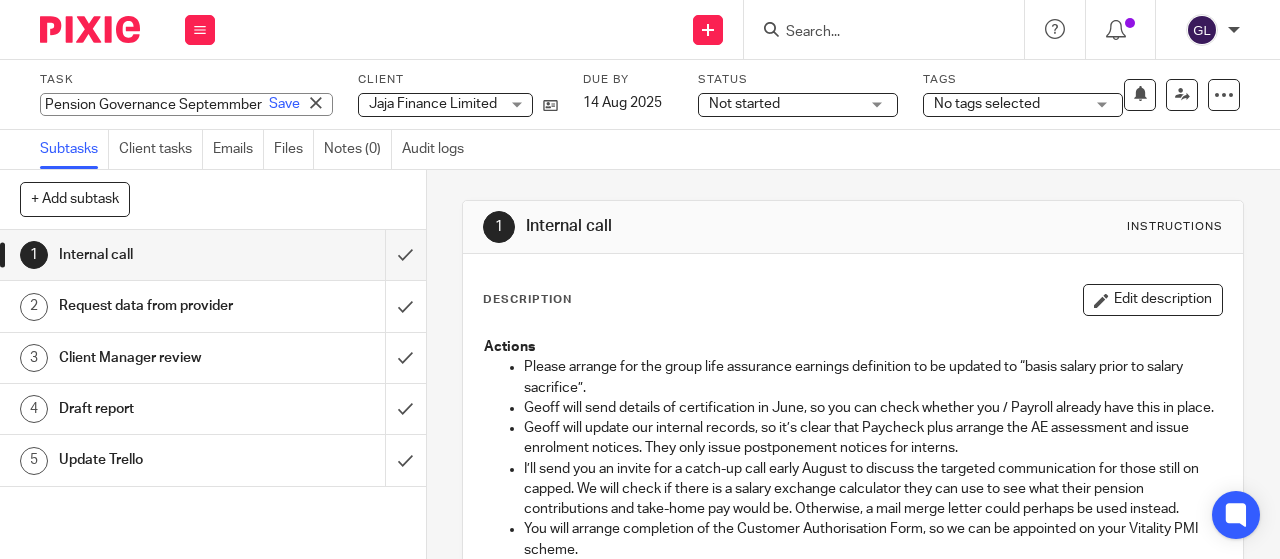 scroll, scrollTop: 0, scrollLeft: 44, axis: horizontal 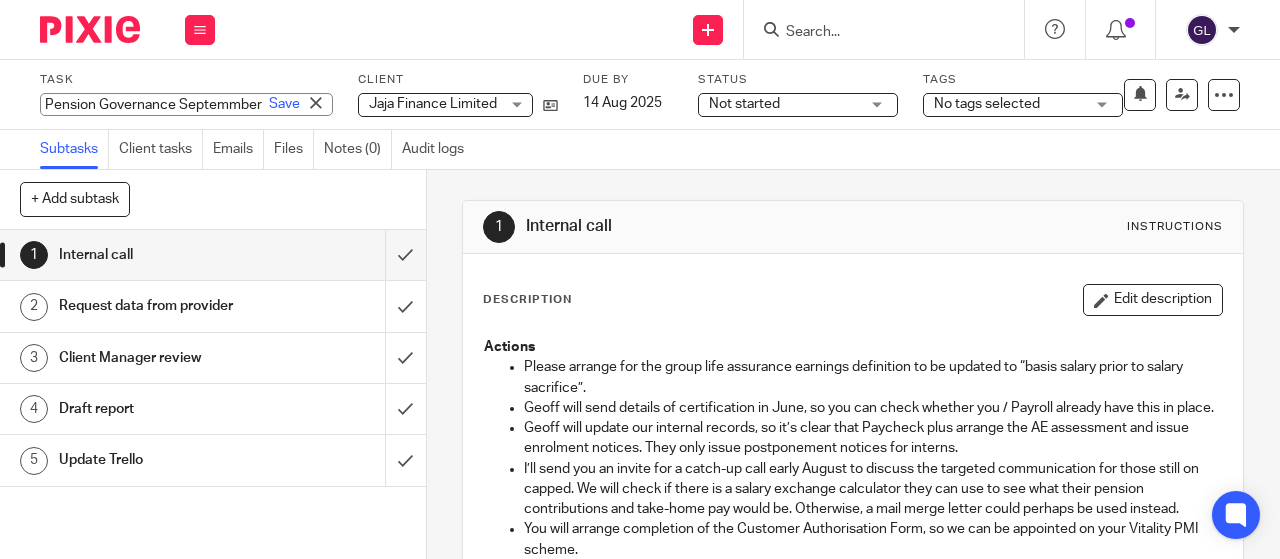 click on "Pension Governance Septemmber" at bounding box center (186, 104) 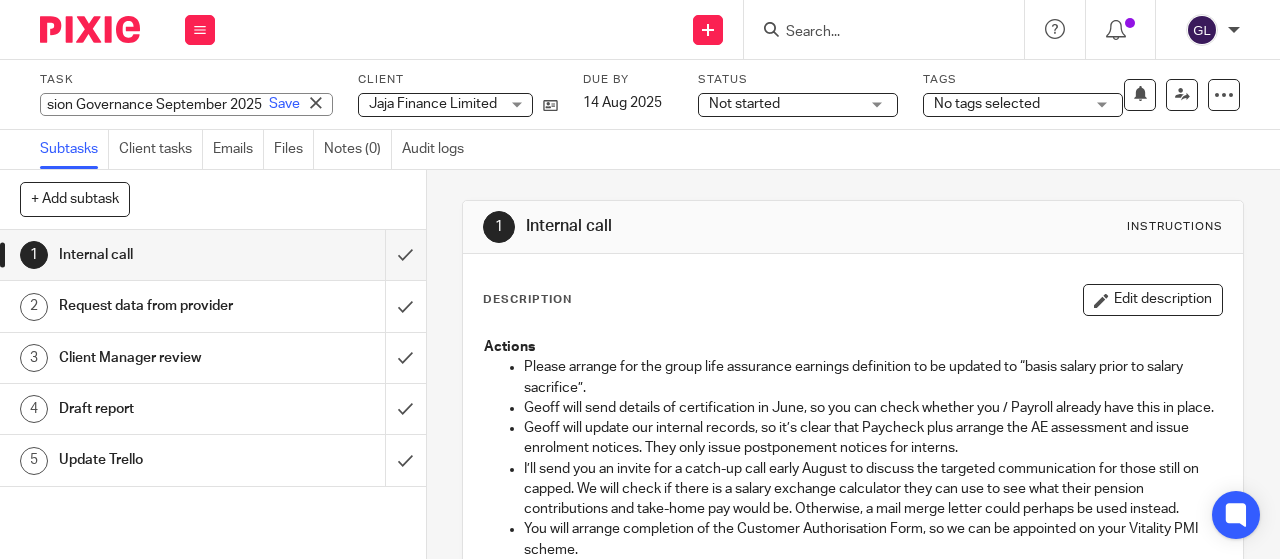 scroll, scrollTop: 0, scrollLeft: 68, axis: horizontal 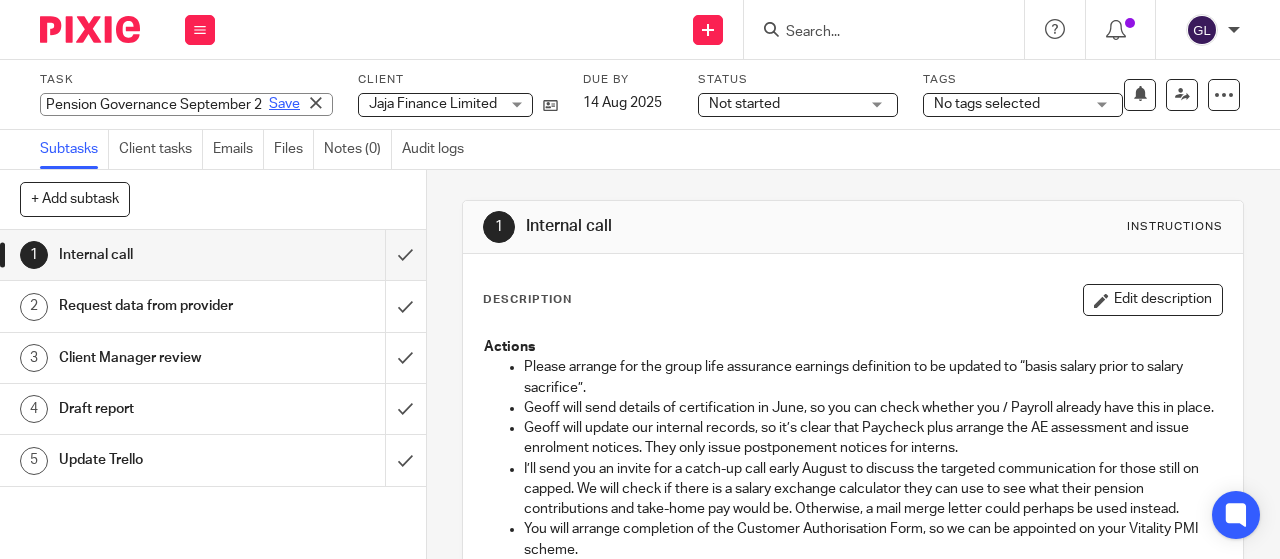 click on "Save" at bounding box center (284, 104) 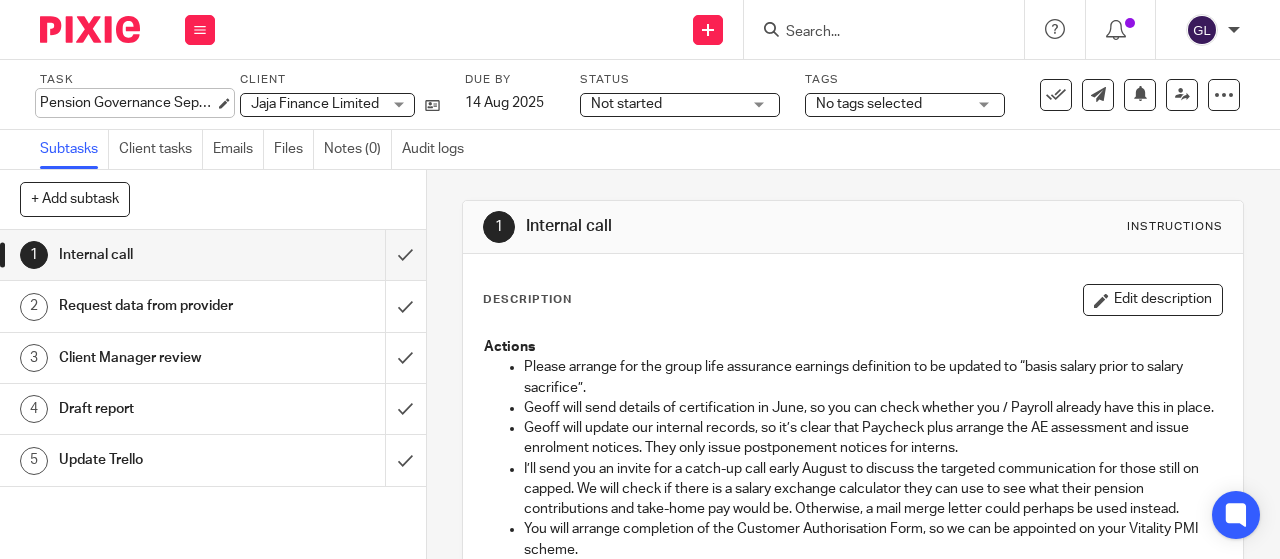 click on "Pension Governance September 2025   Save     Pension Governance September 2025" at bounding box center (127, 103) 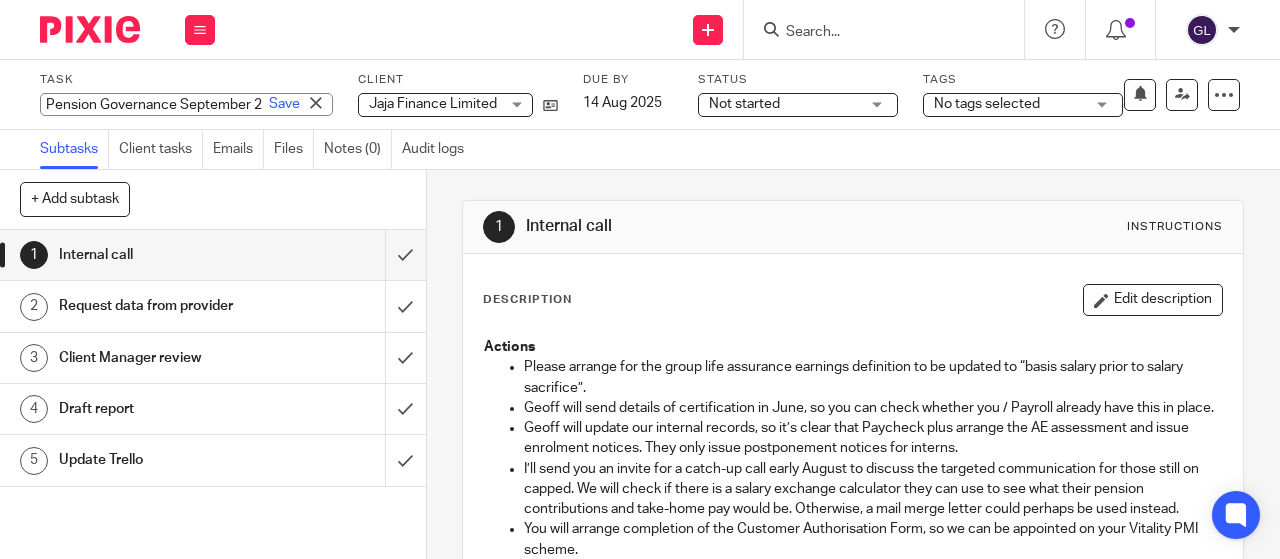 drag, startPoint x: 218, startPoint y: 109, endPoint x: 204, endPoint y: 109, distance: 14 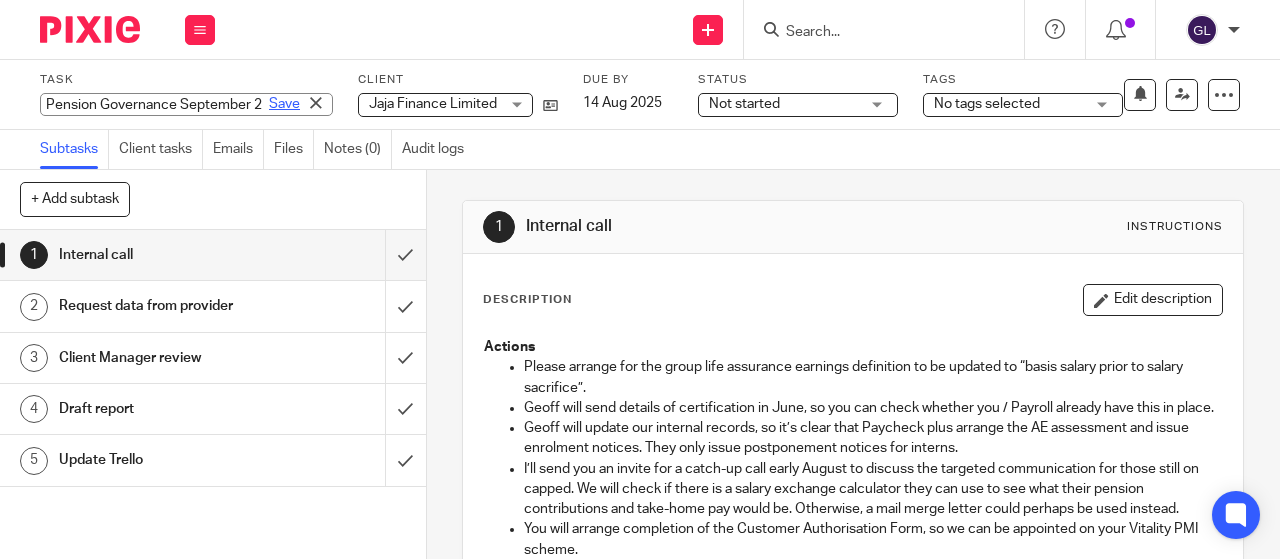 scroll, scrollTop: 0, scrollLeft: 68, axis: horizontal 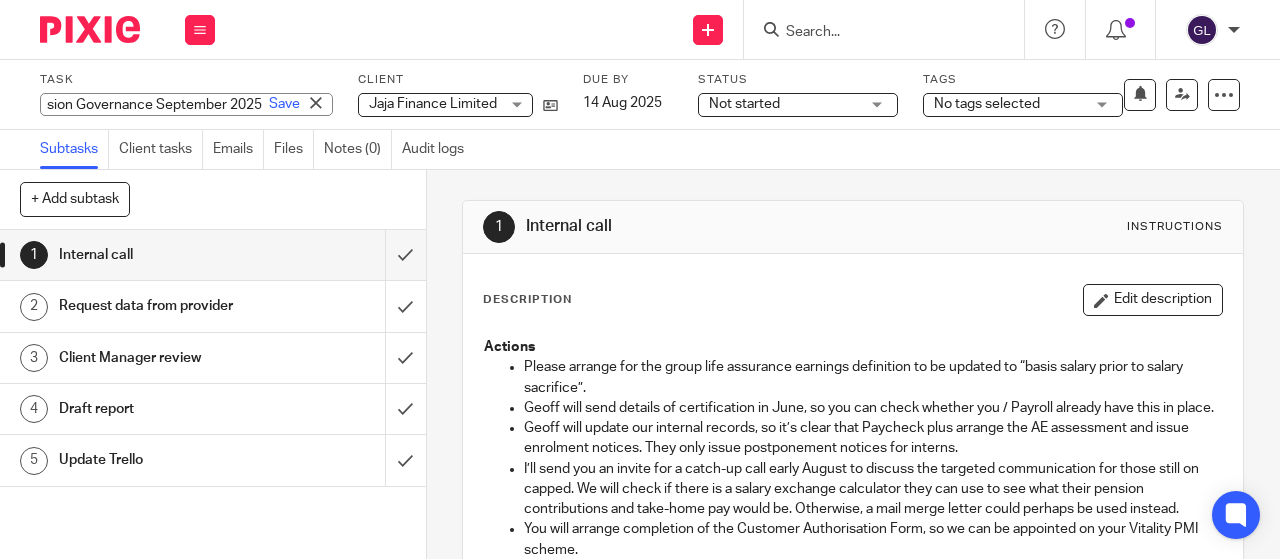 drag, startPoint x: 178, startPoint y: 101, endPoint x: 258, endPoint y: 105, distance: 80.09994 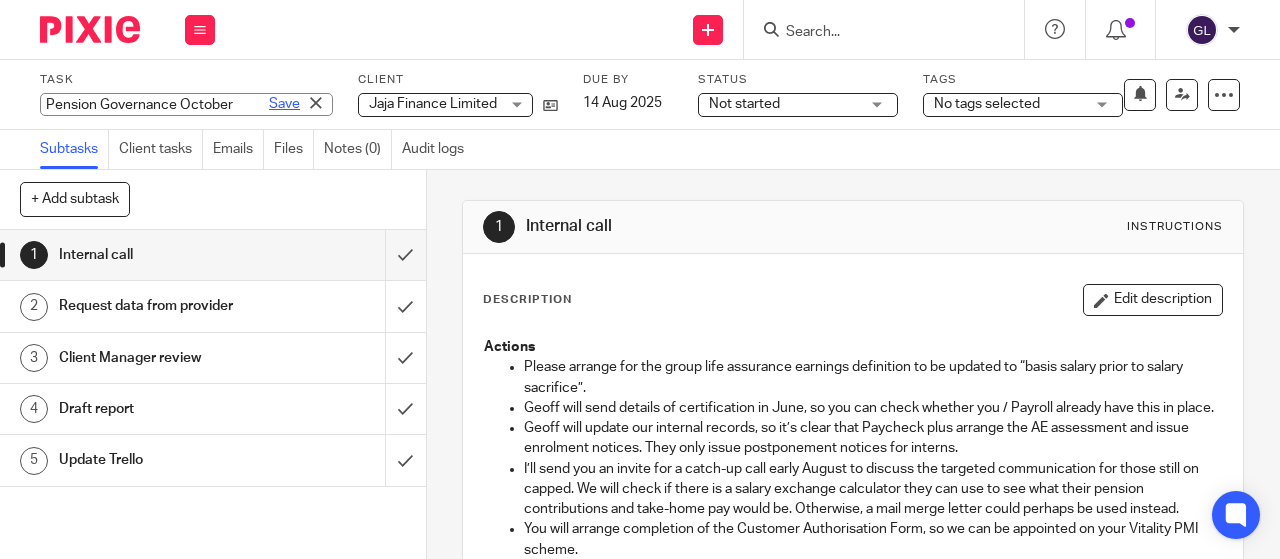 scroll, scrollTop: 0, scrollLeft: 18, axis: horizontal 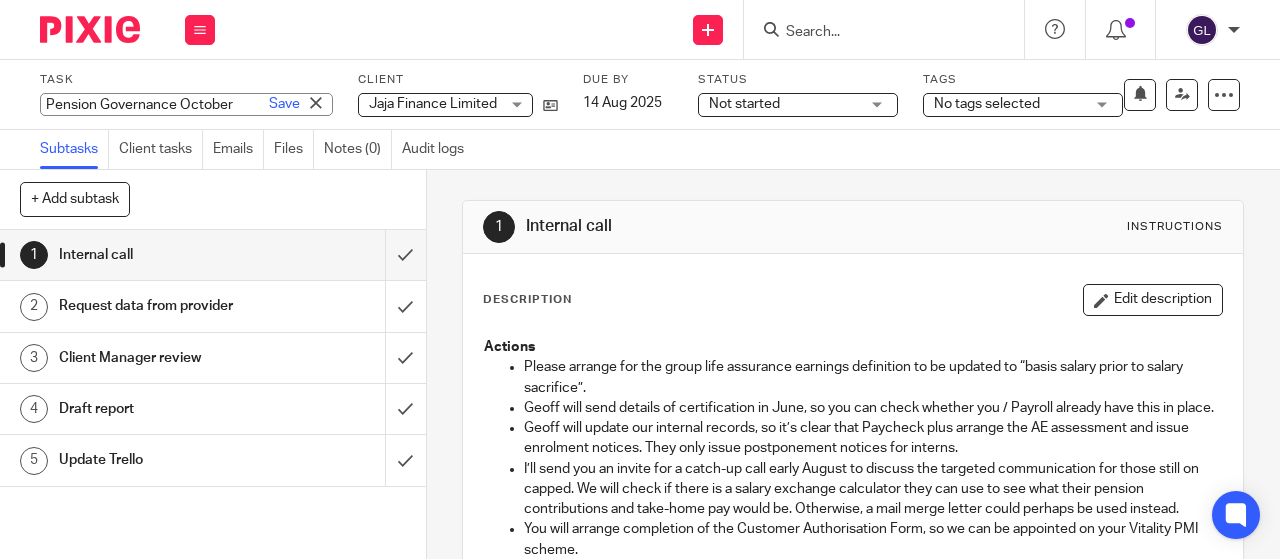 type on "Pension Governance October" 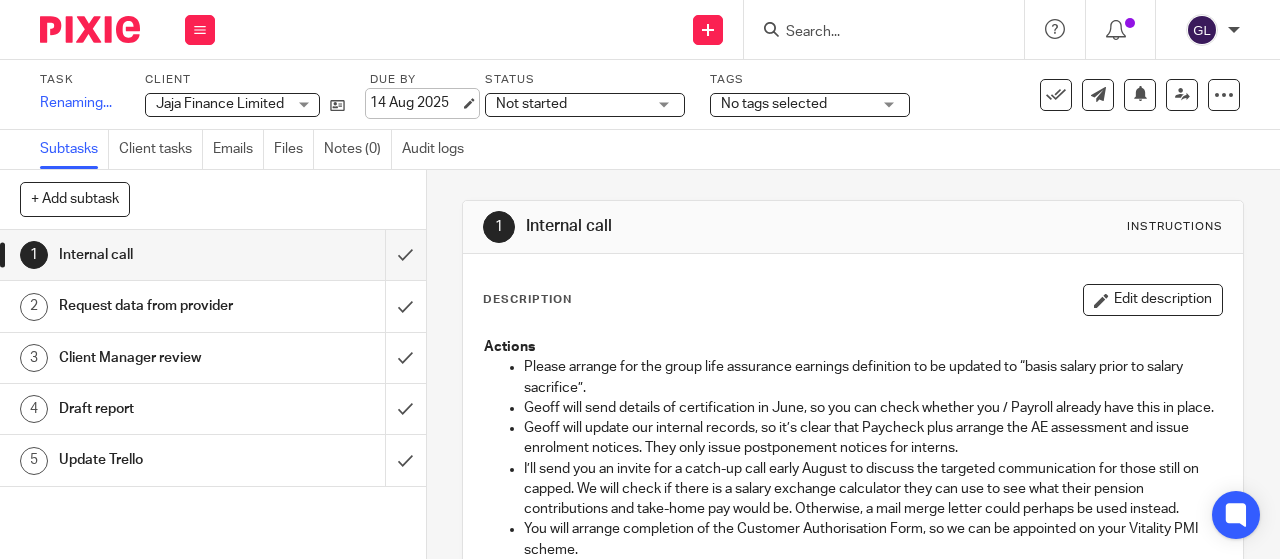 click on "Task
Pension Governance October   Save     Renaming...                         0 /5
Client
Jaja Finance Limited
Jaja Finance Limited
No client selected
Abel & Imray LLP
Absurd Ventures In Games (UK) Ltd
Adams Cundell Engineers Limited
Adams & Remers LLP
A E Rodda & Son Limited
Alltrust Services Ltd
Alzheimer Scotland
Aniara Ltd
Aramco Overseas Company UK Limited
Aramco Trading Limited
Aramco Ventures Ltd
Aramco Ventures Ltd
Artemis Origination Ltd
Aspire Customer Communications Services Ltd
Avalere Health (PRMA Consulting Ltd)" at bounding box center (490, 94) 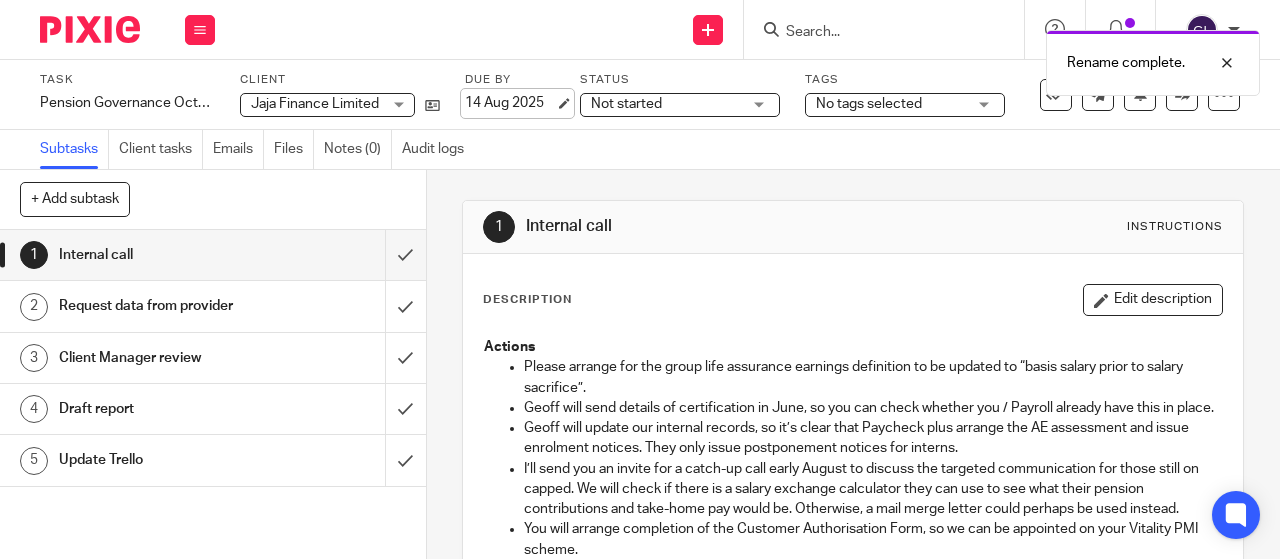 click on "14 Aug 2025" at bounding box center (510, 103) 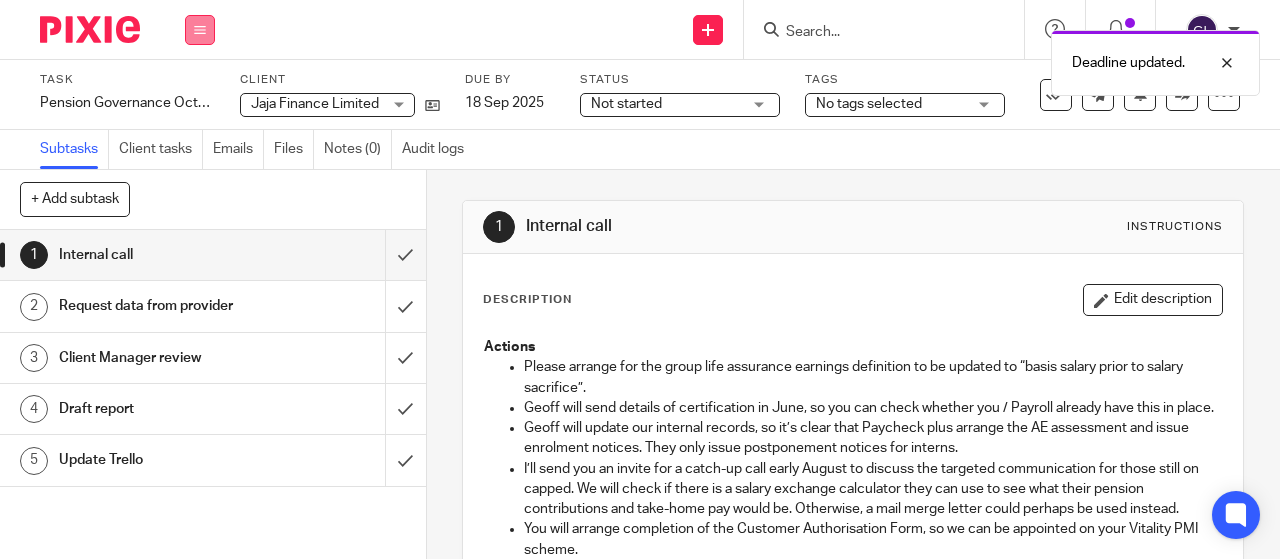 click at bounding box center [200, 30] 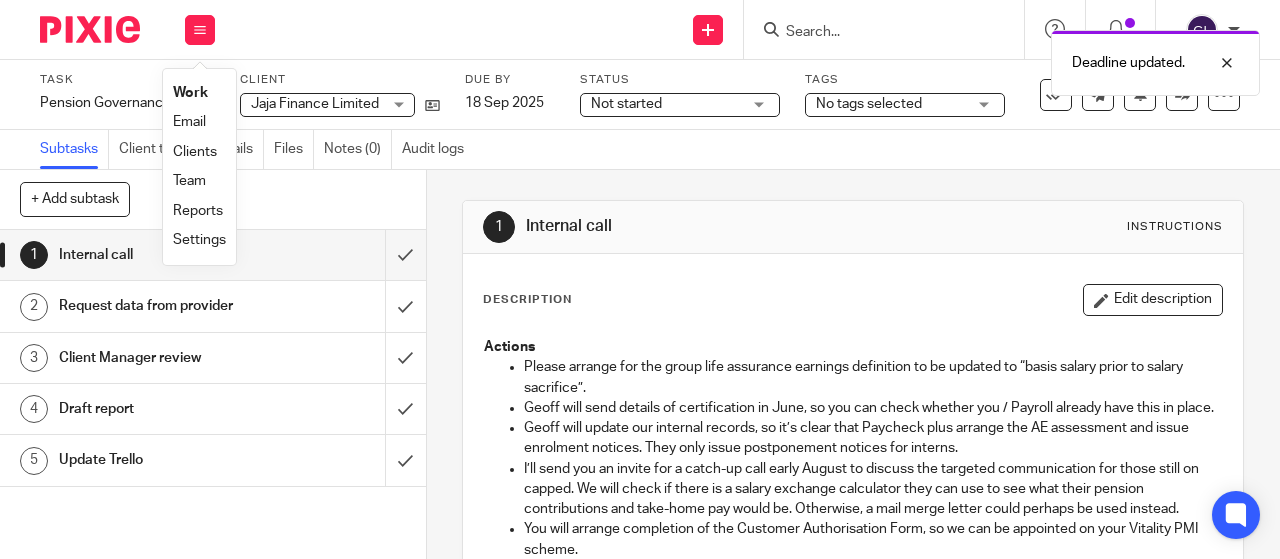 click on "Work" at bounding box center (190, 93) 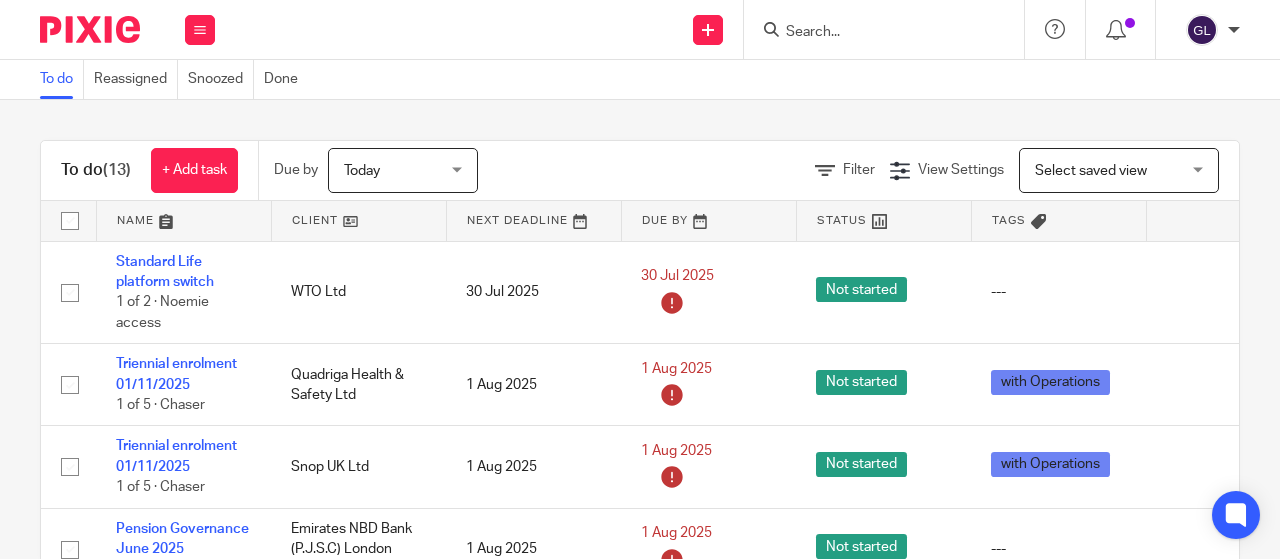 scroll, scrollTop: 0, scrollLeft: 0, axis: both 